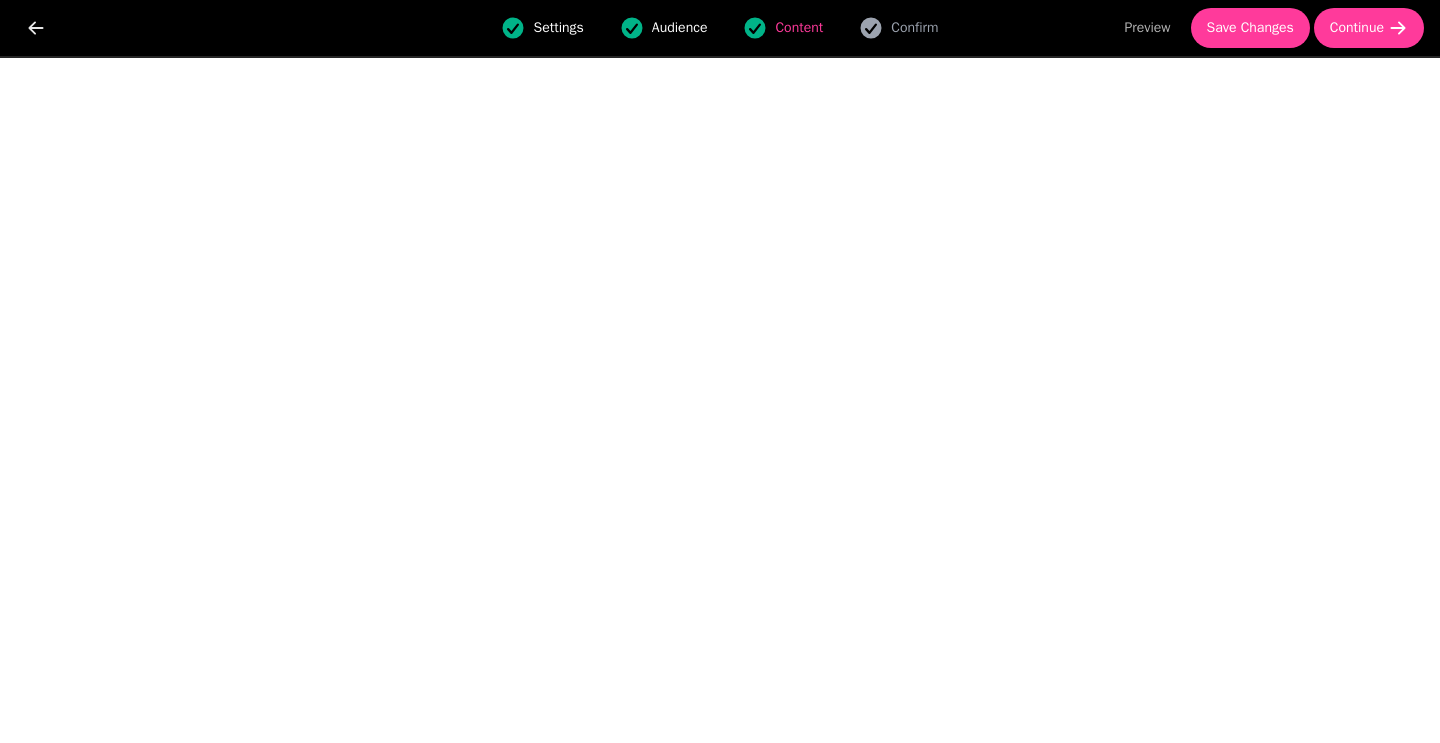 scroll, scrollTop: 0, scrollLeft: 0, axis: both 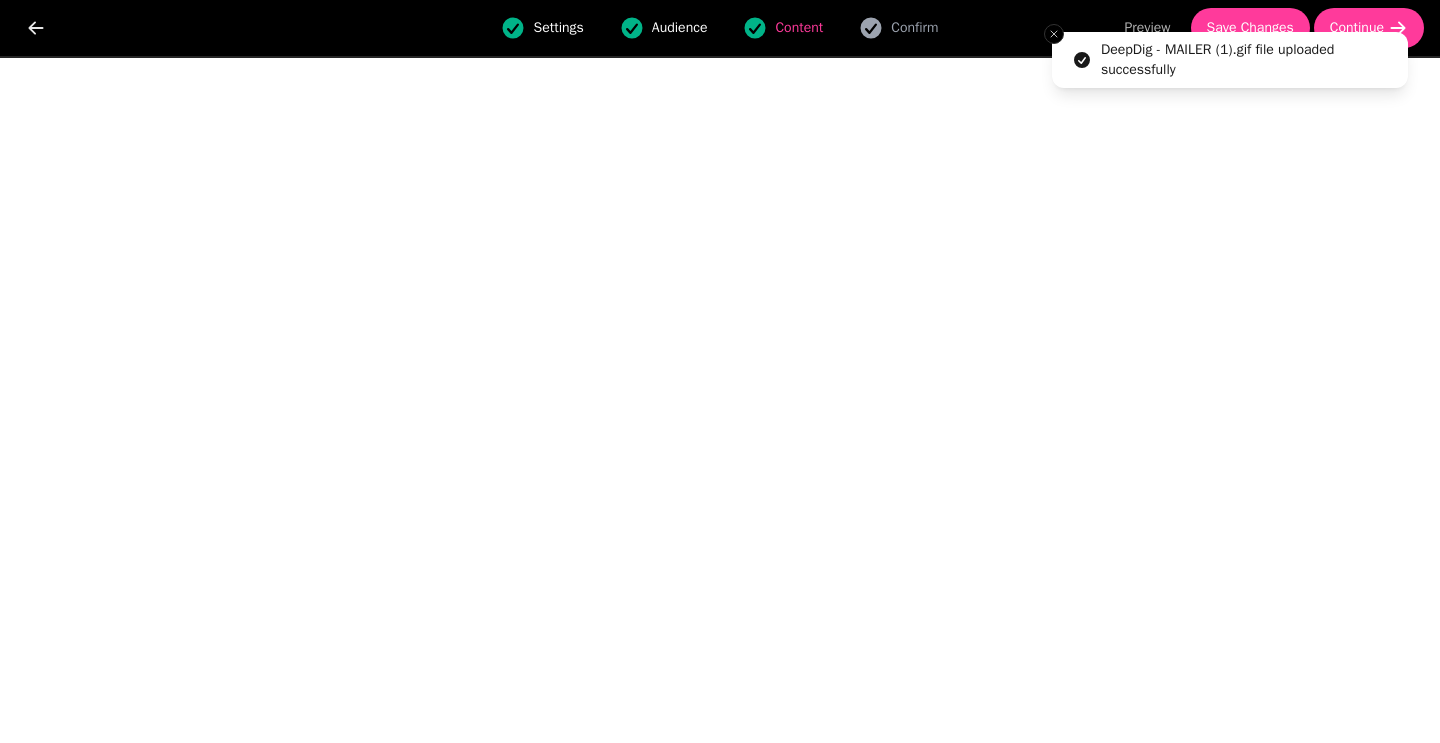 click on "DeepDig - MAILER (1).gif file uploaded successfully" at bounding box center (1230, 60) 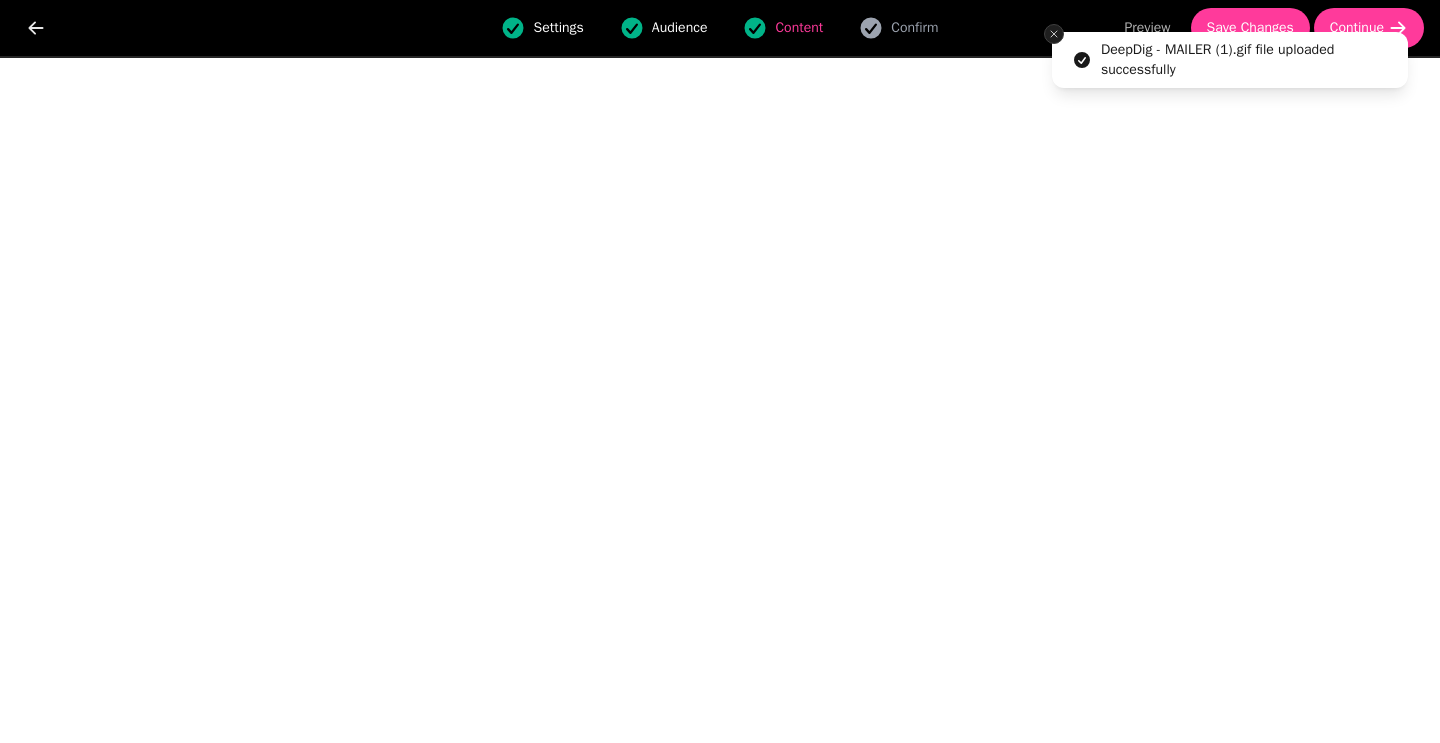 click 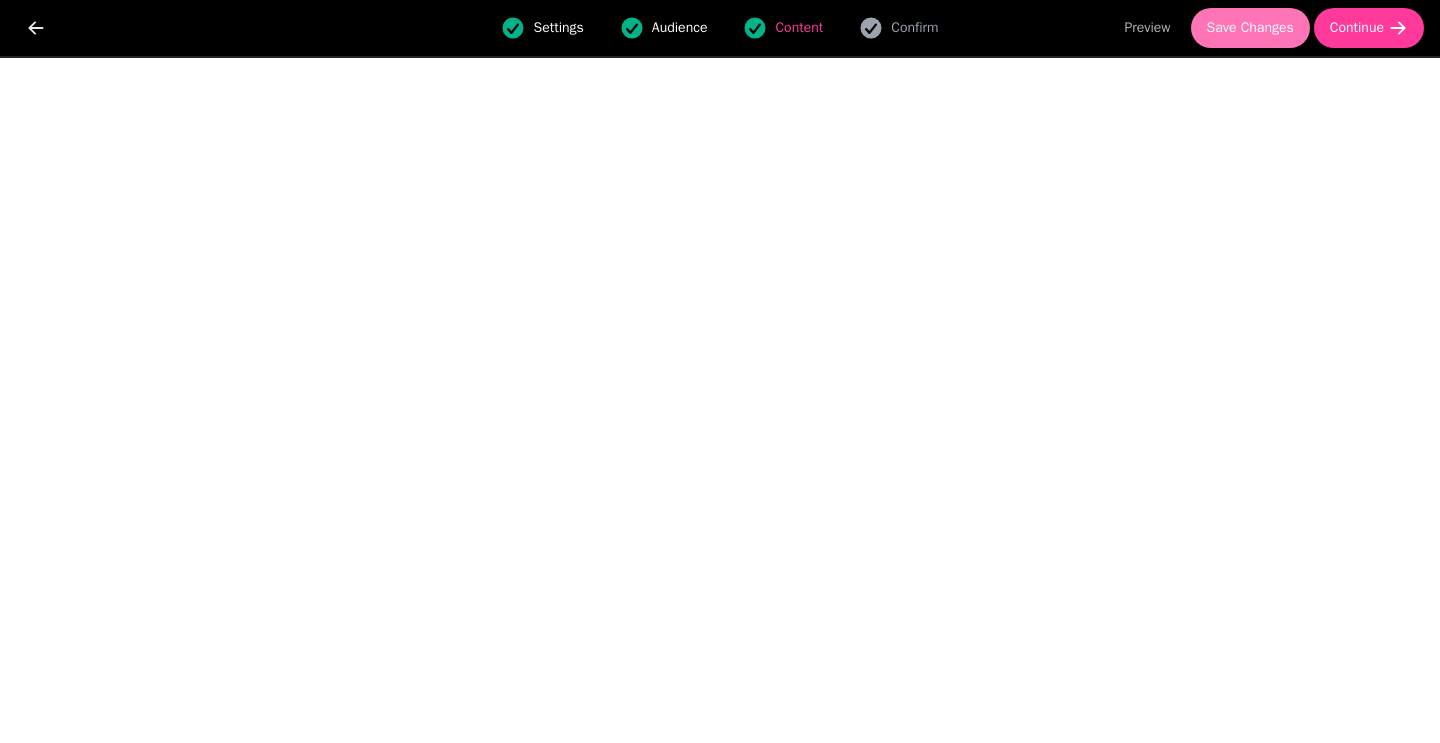 click on "Save Changes" at bounding box center (1250, 28) 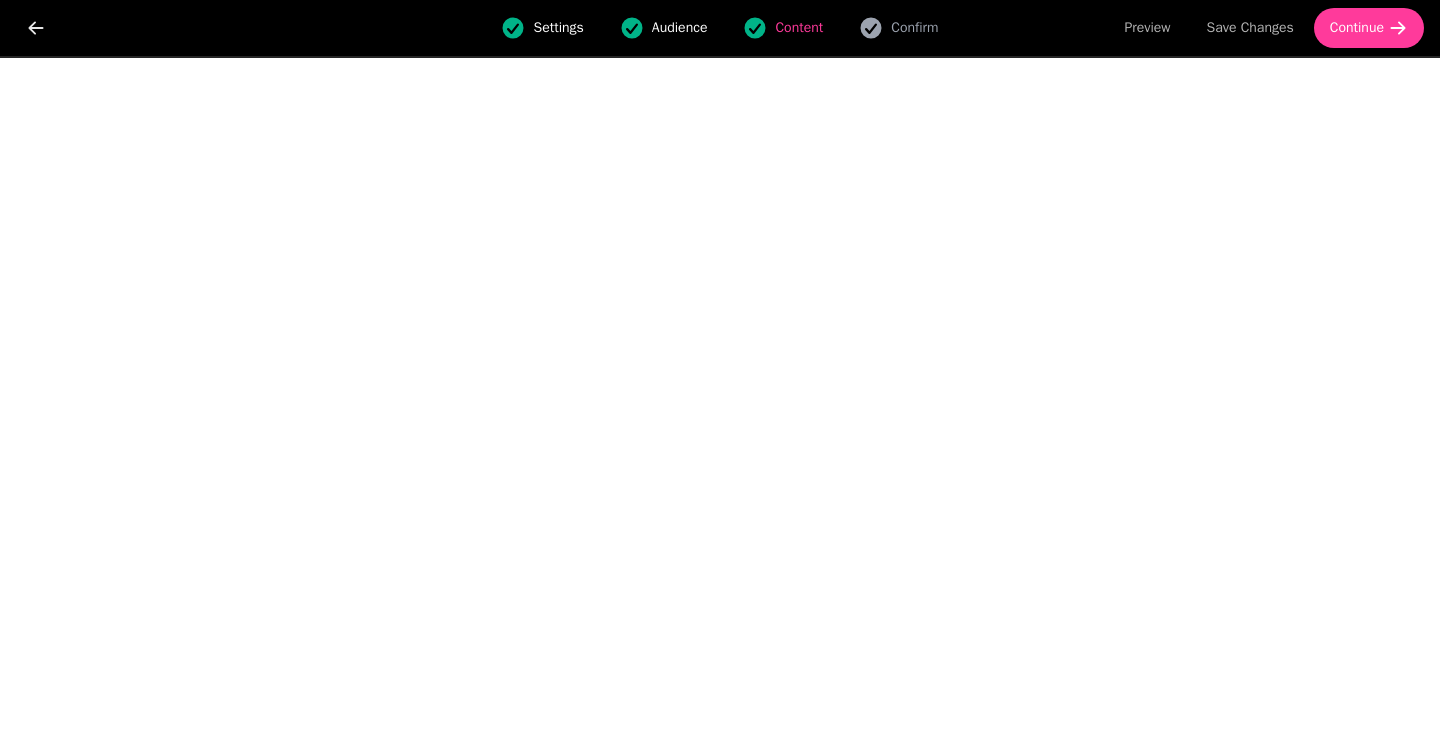 click on "Settings" at bounding box center [558, 28] 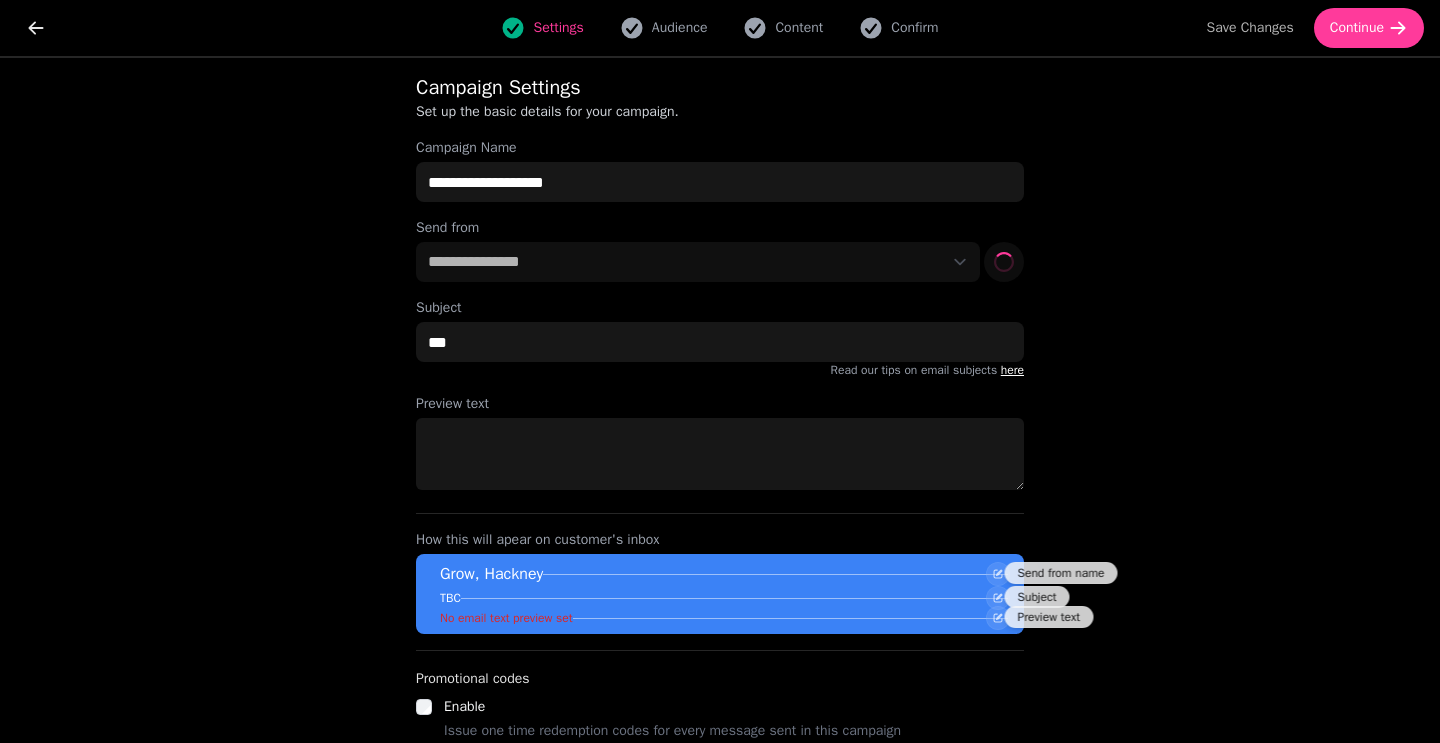 select on "**********" 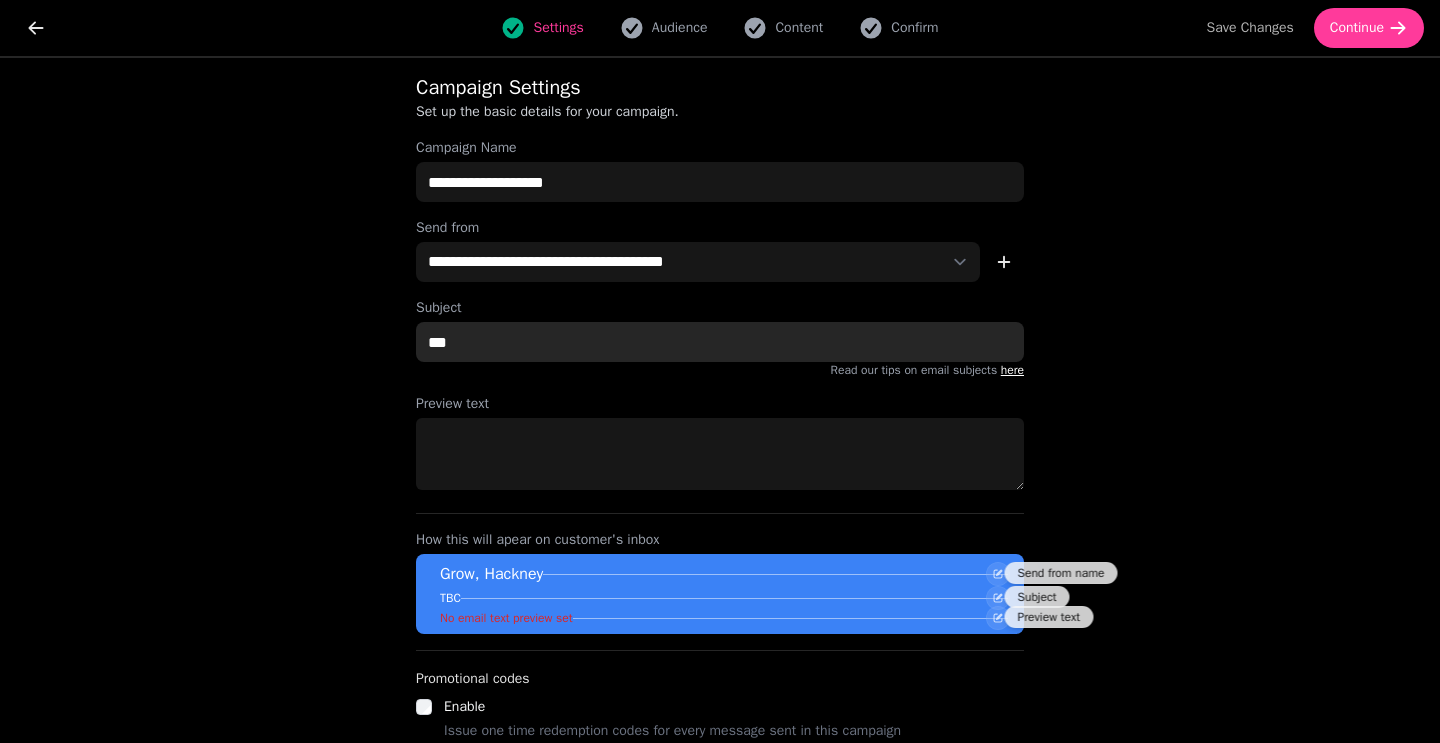 click on "***" at bounding box center [720, 342] 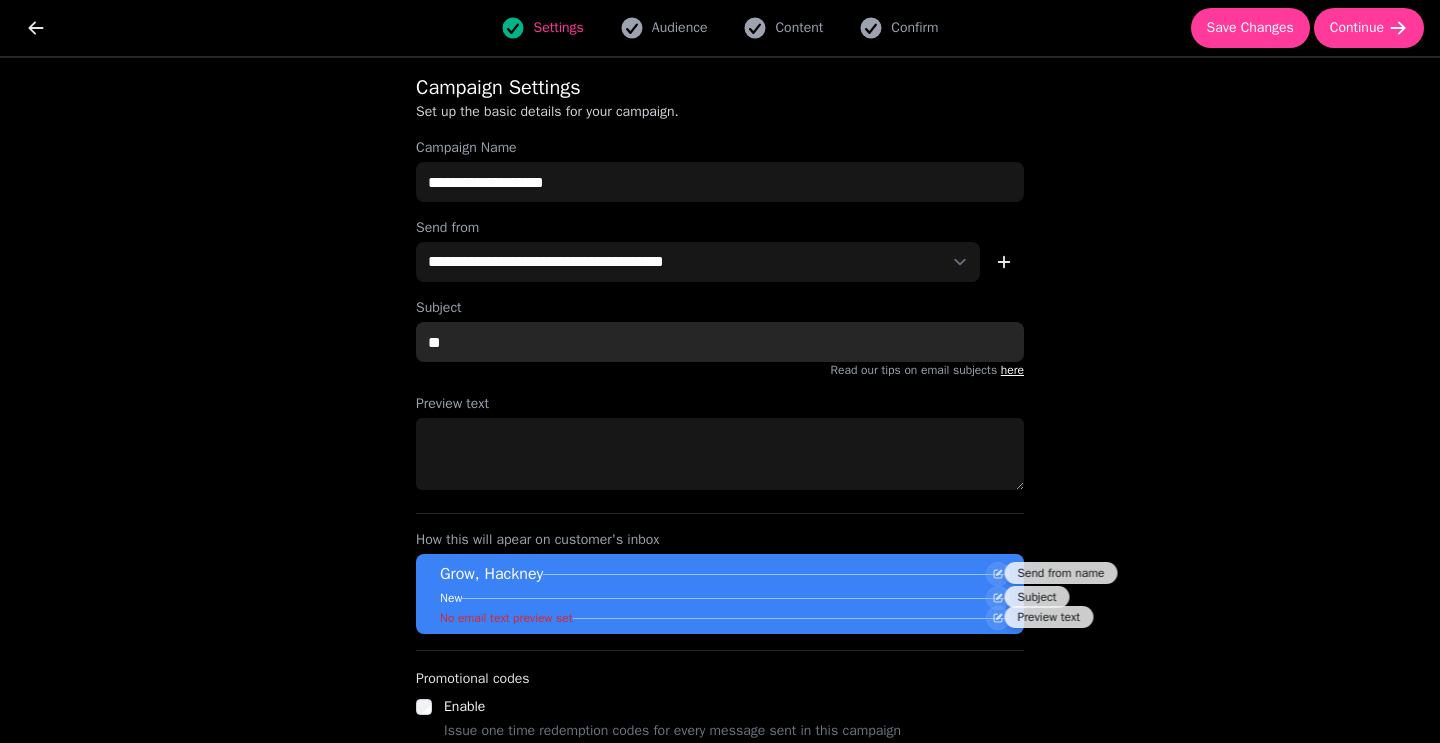 type on "*" 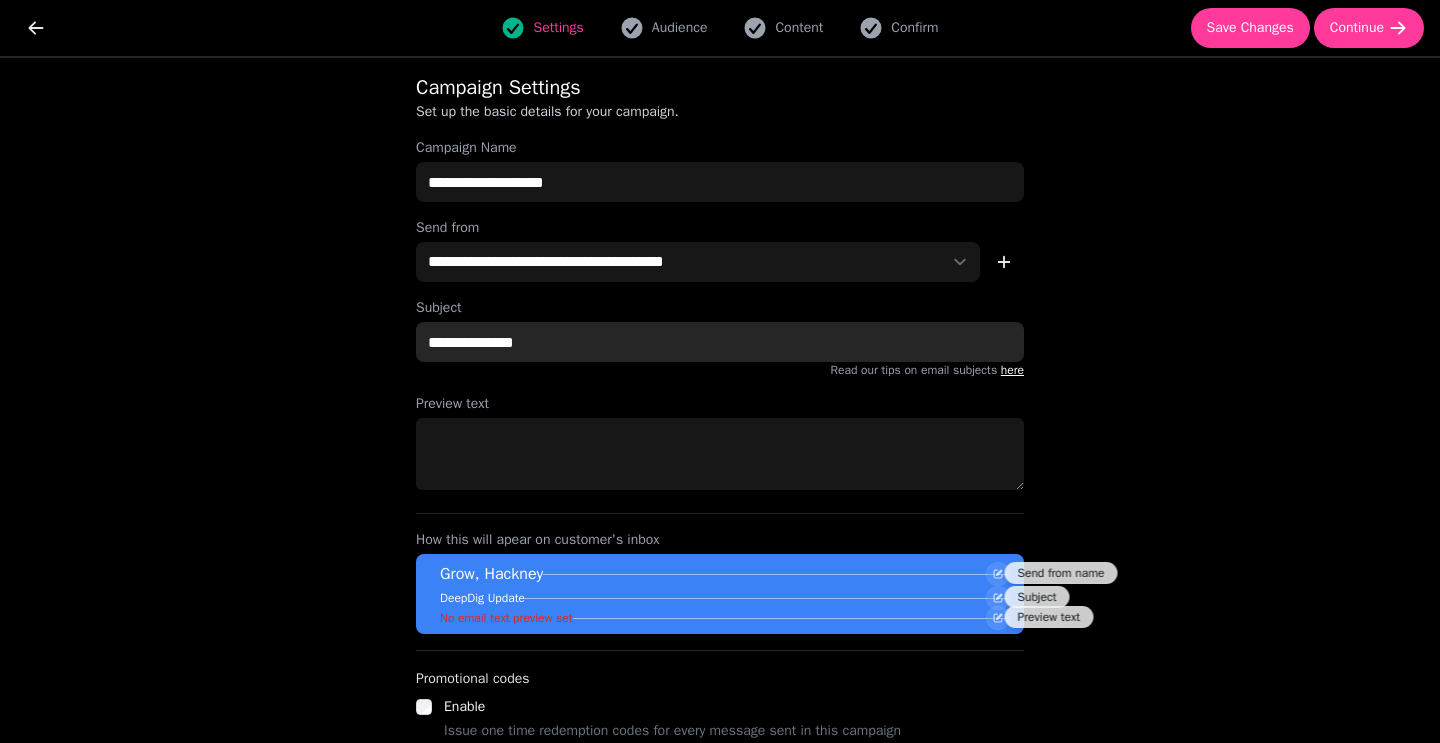 type on "**********" 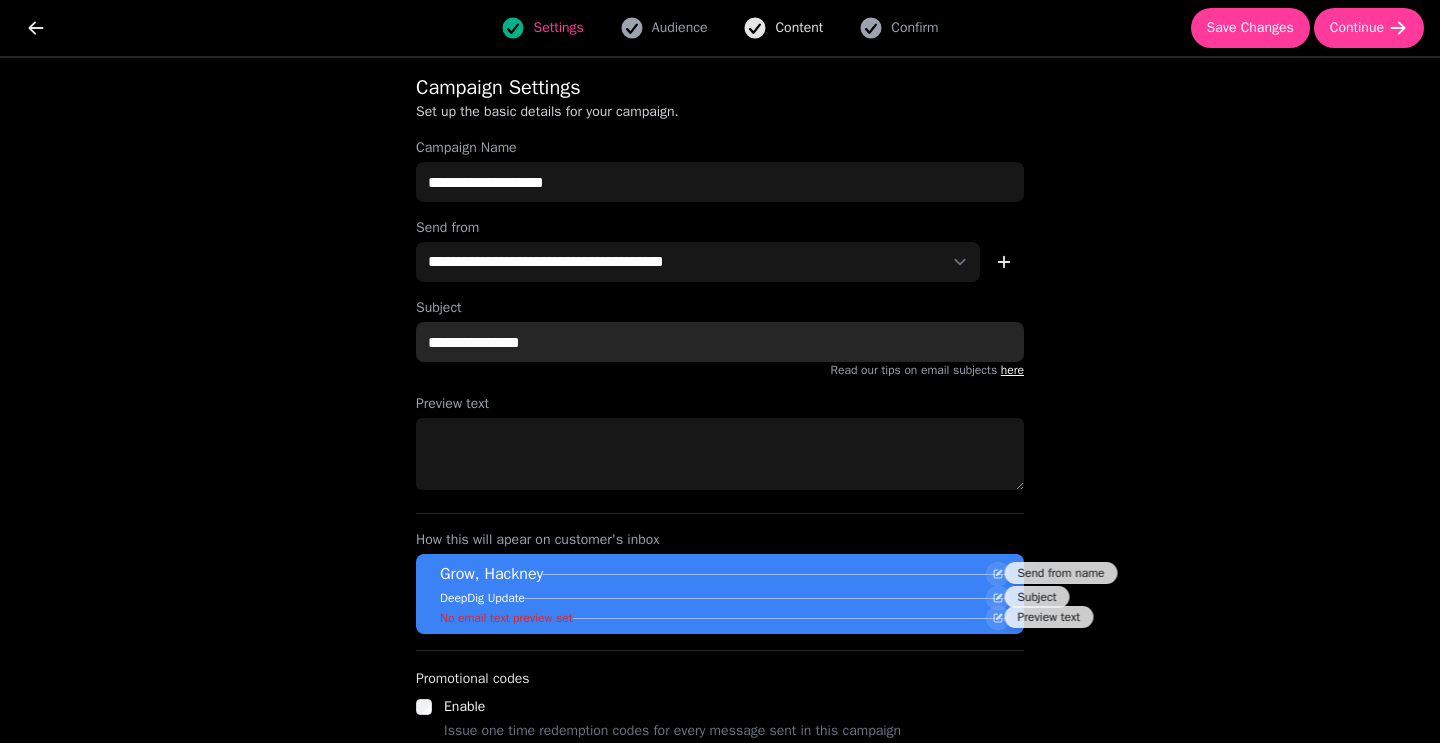 click on "Content" at bounding box center [799, 28] 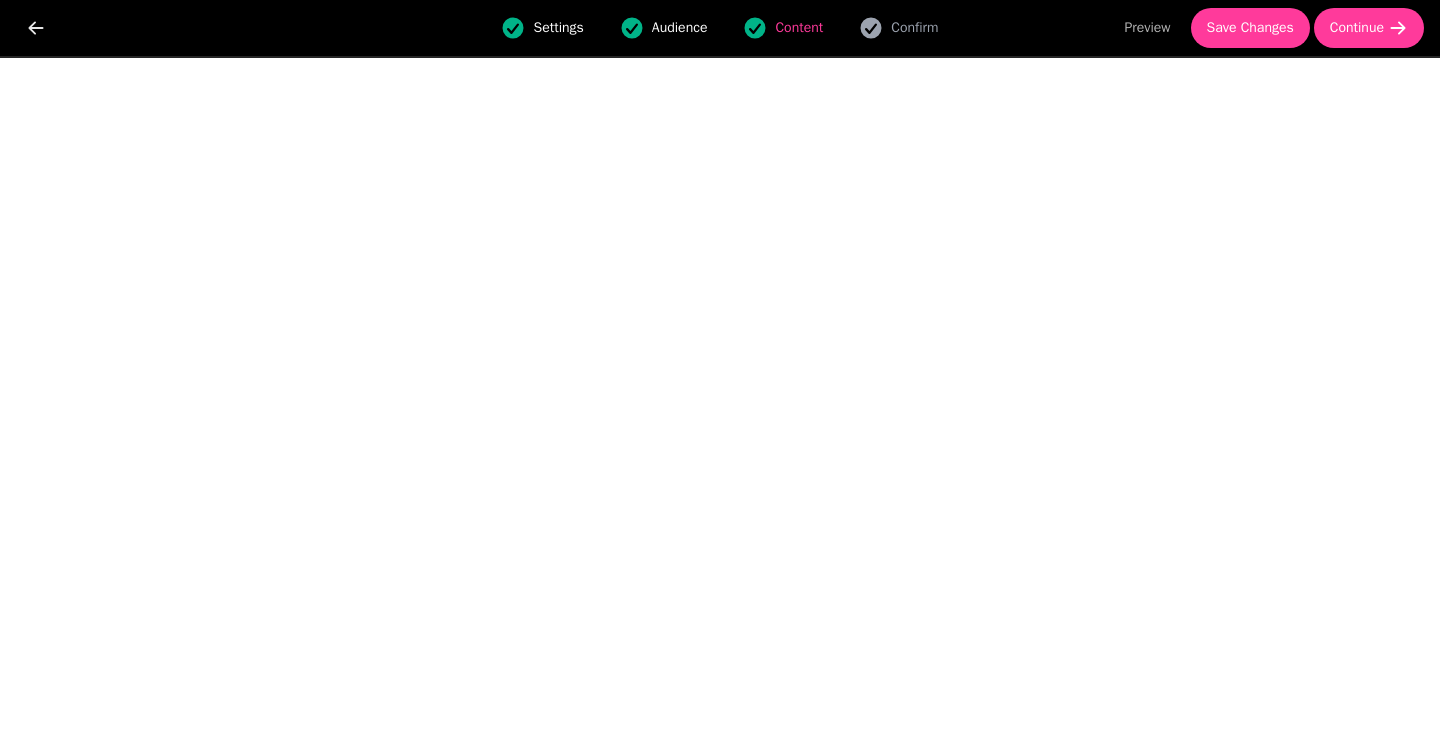 click on "Settings" at bounding box center (558, 28) 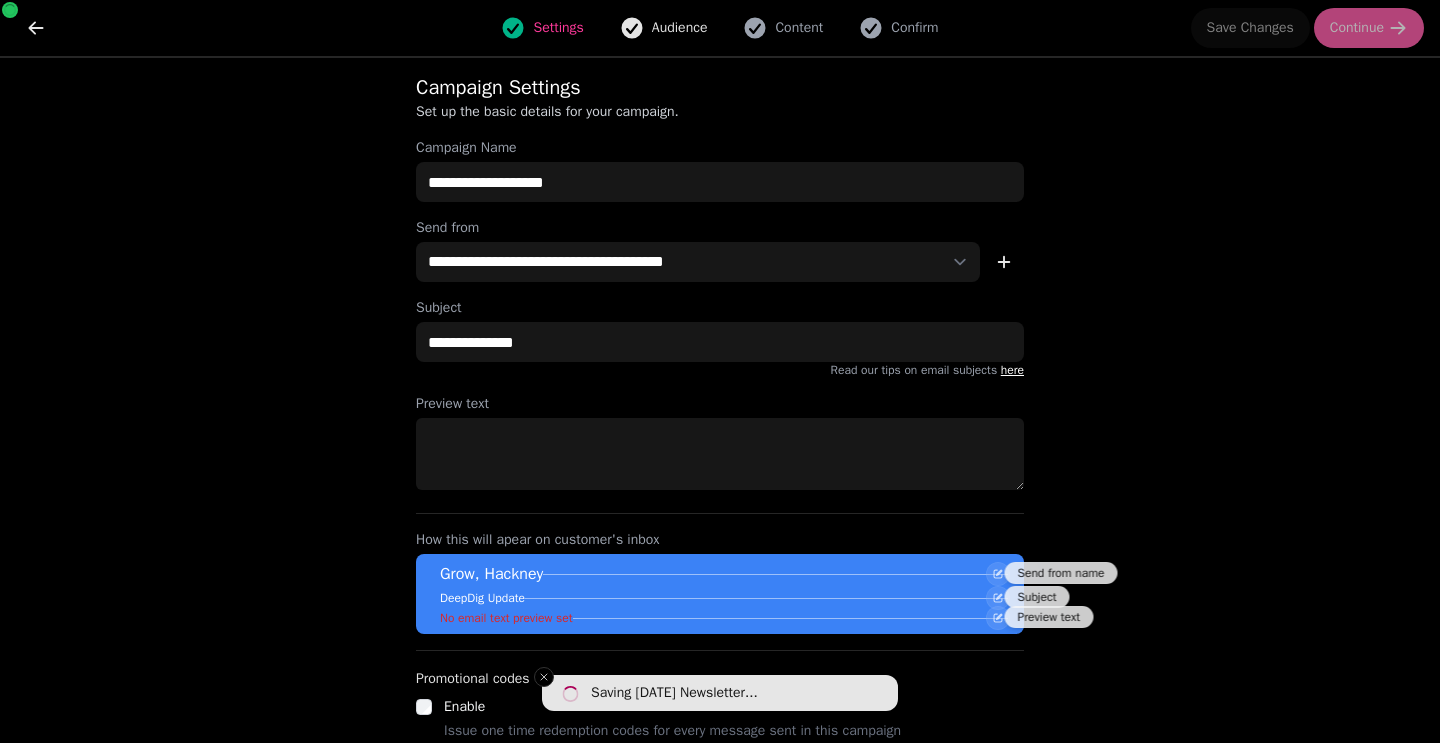 click on "Audience" at bounding box center [680, 28] 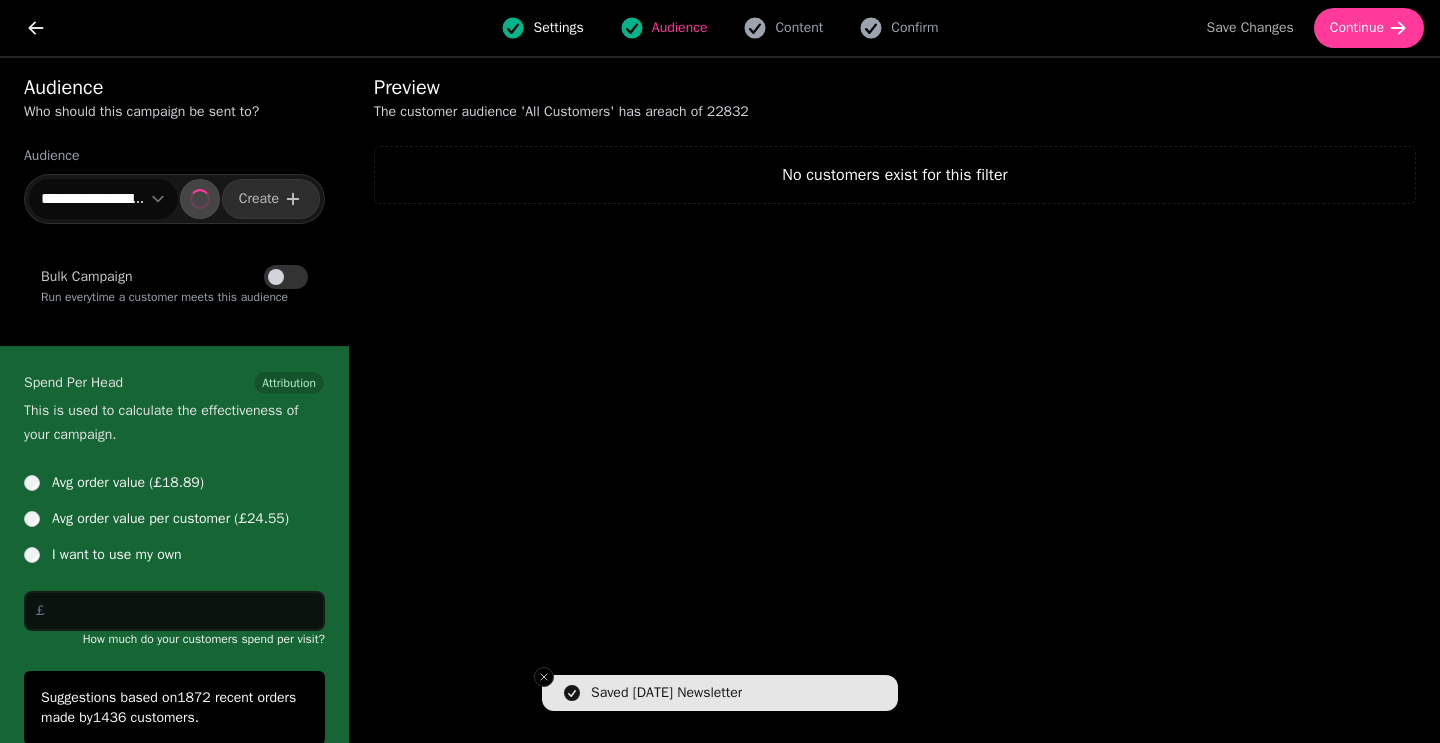 click on "Settings" at bounding box center (558, 28) 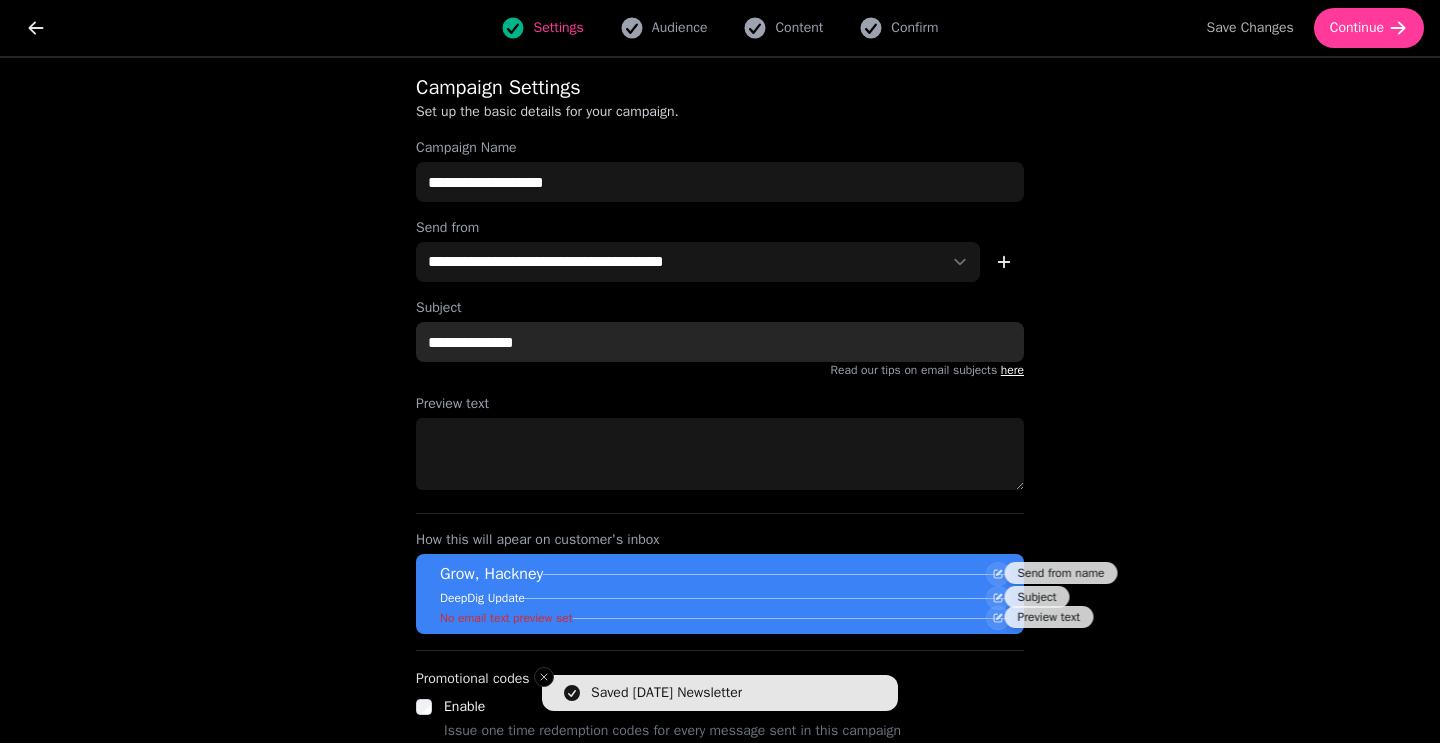 click on "**********" at bounding box center [720, 342] 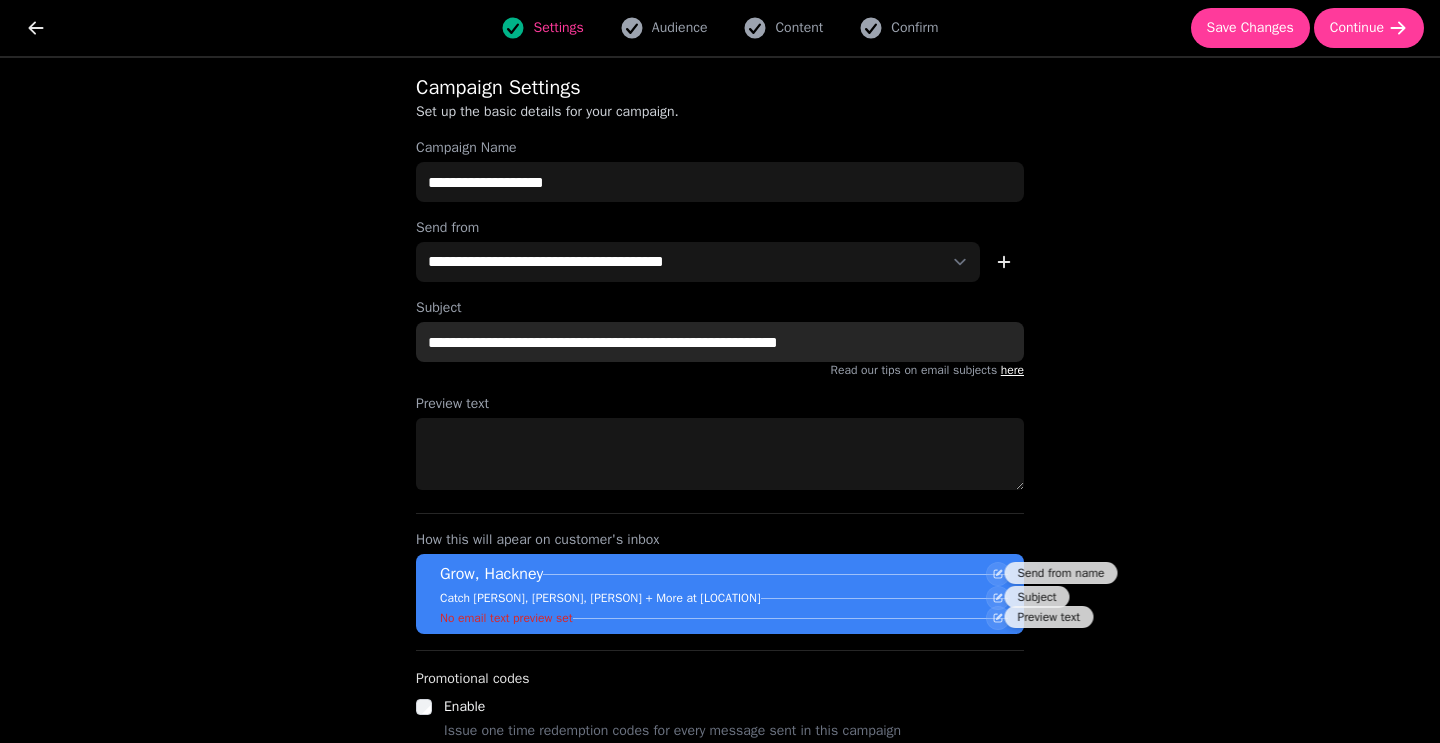 drag, startPoint x: 740, startPoint y: 340, endPoint x: 895, endPoint y: 345, distance: 155.08063 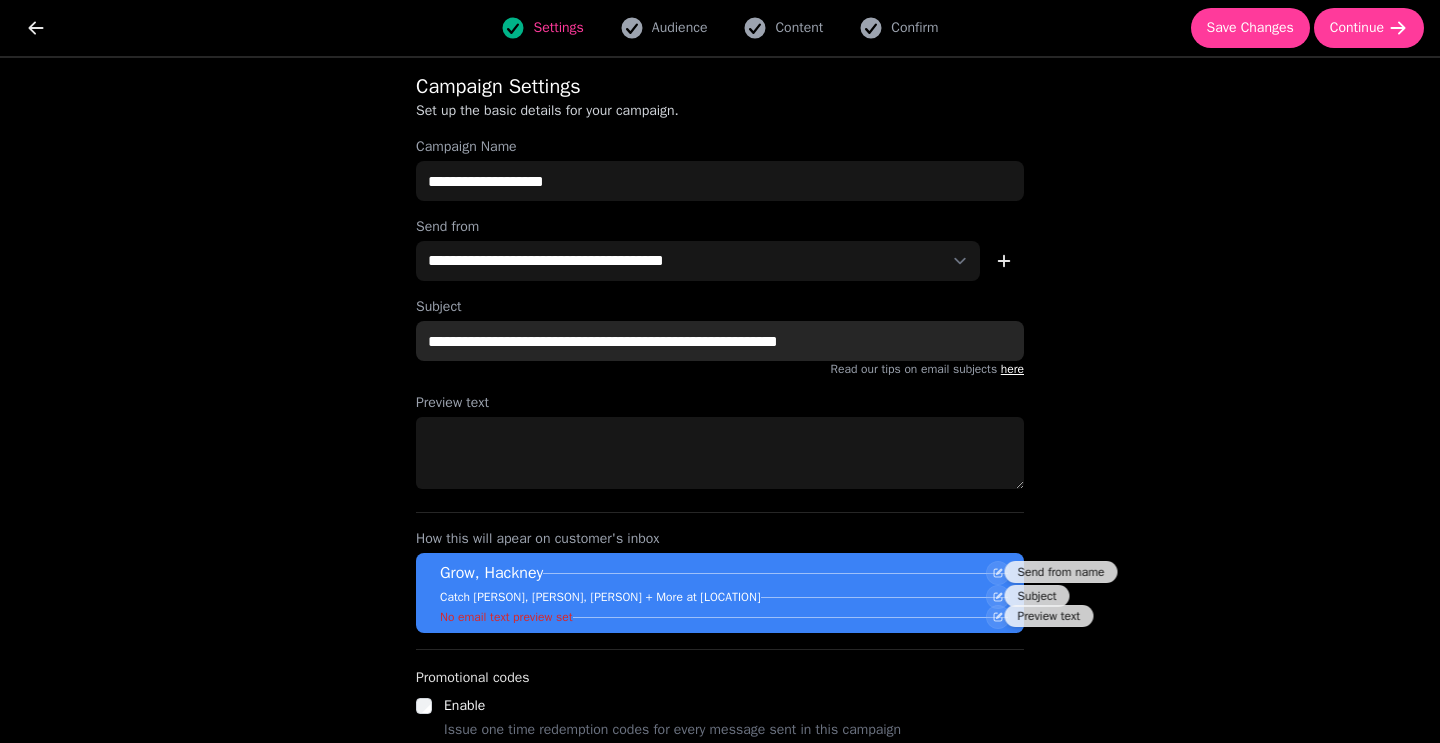 scroll, scrollTop: 0, scrollLeft: 0, axis: both 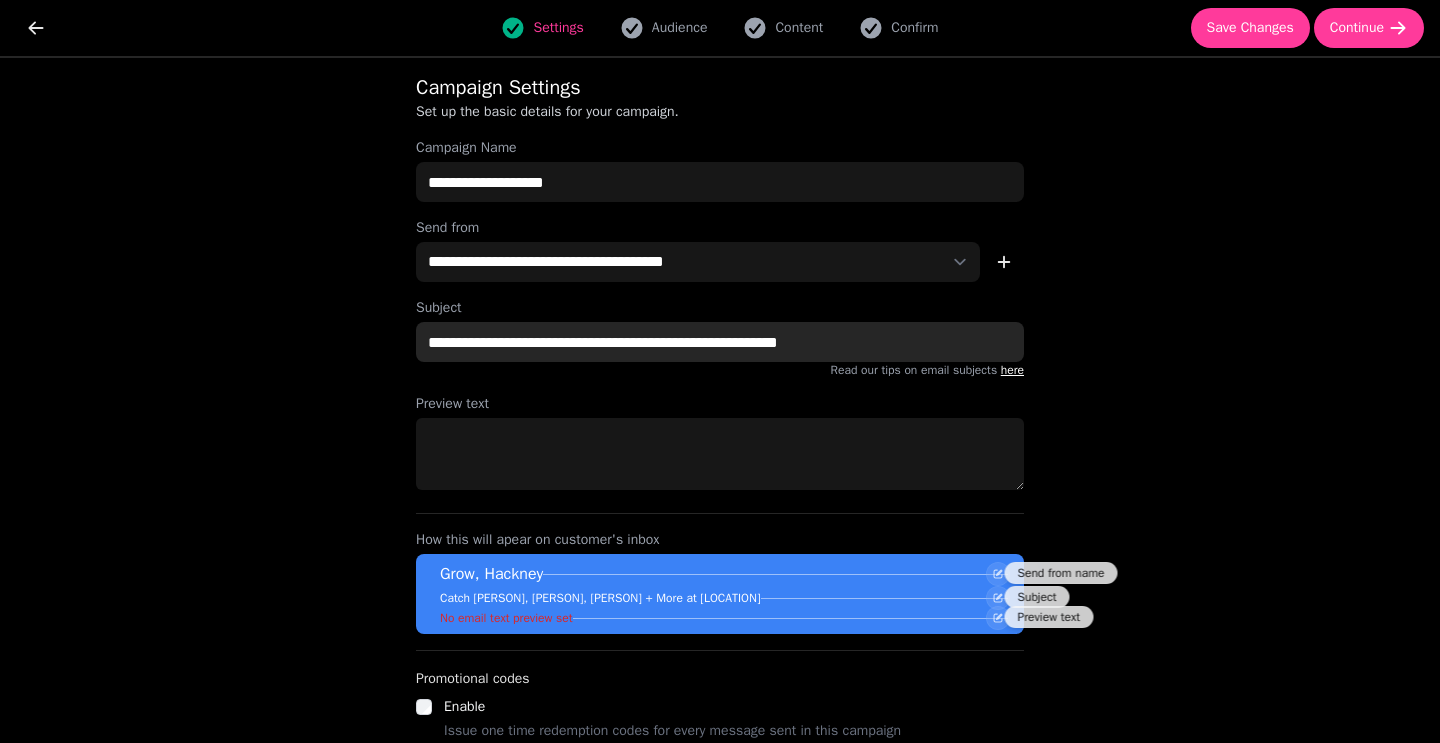 click on "**********" at bounding box center (720, 342) 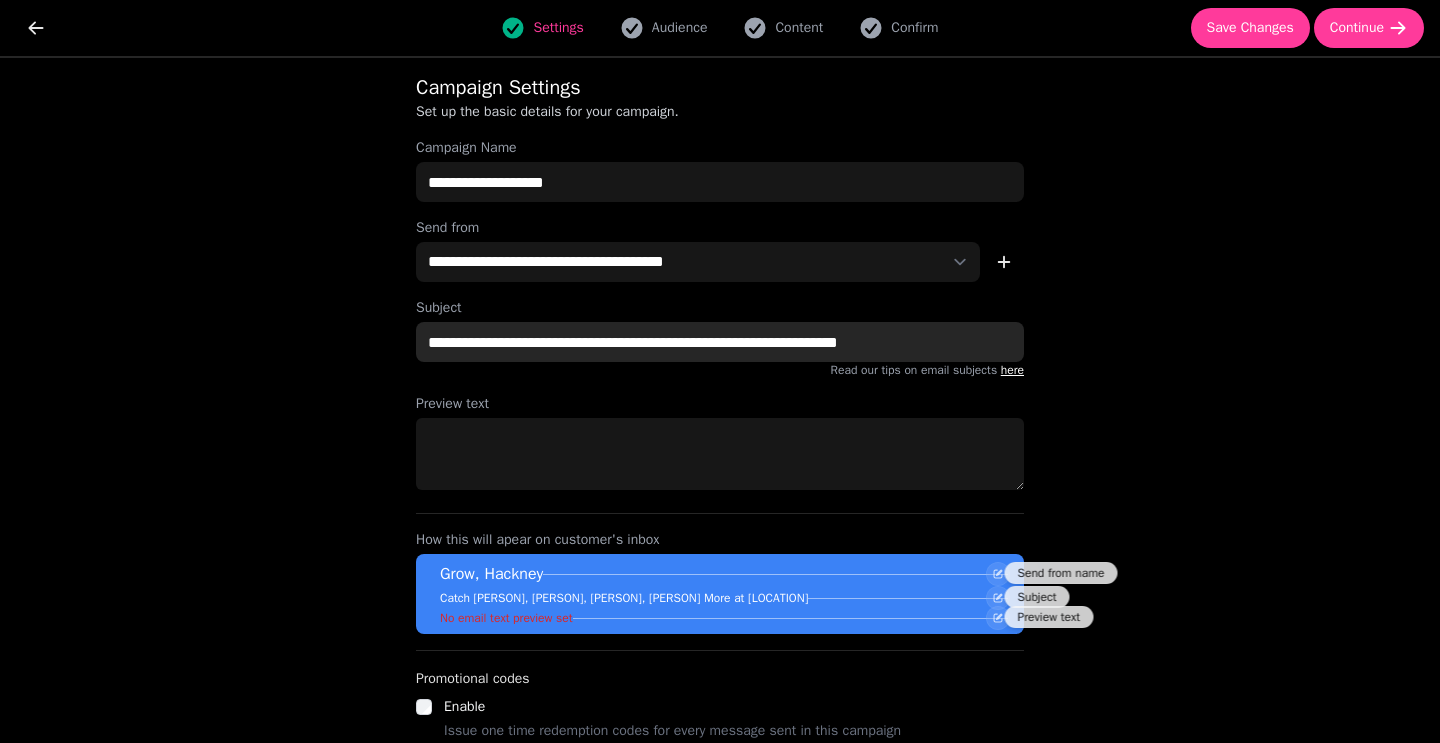 click on "**********" at bounding box center (720, 342) 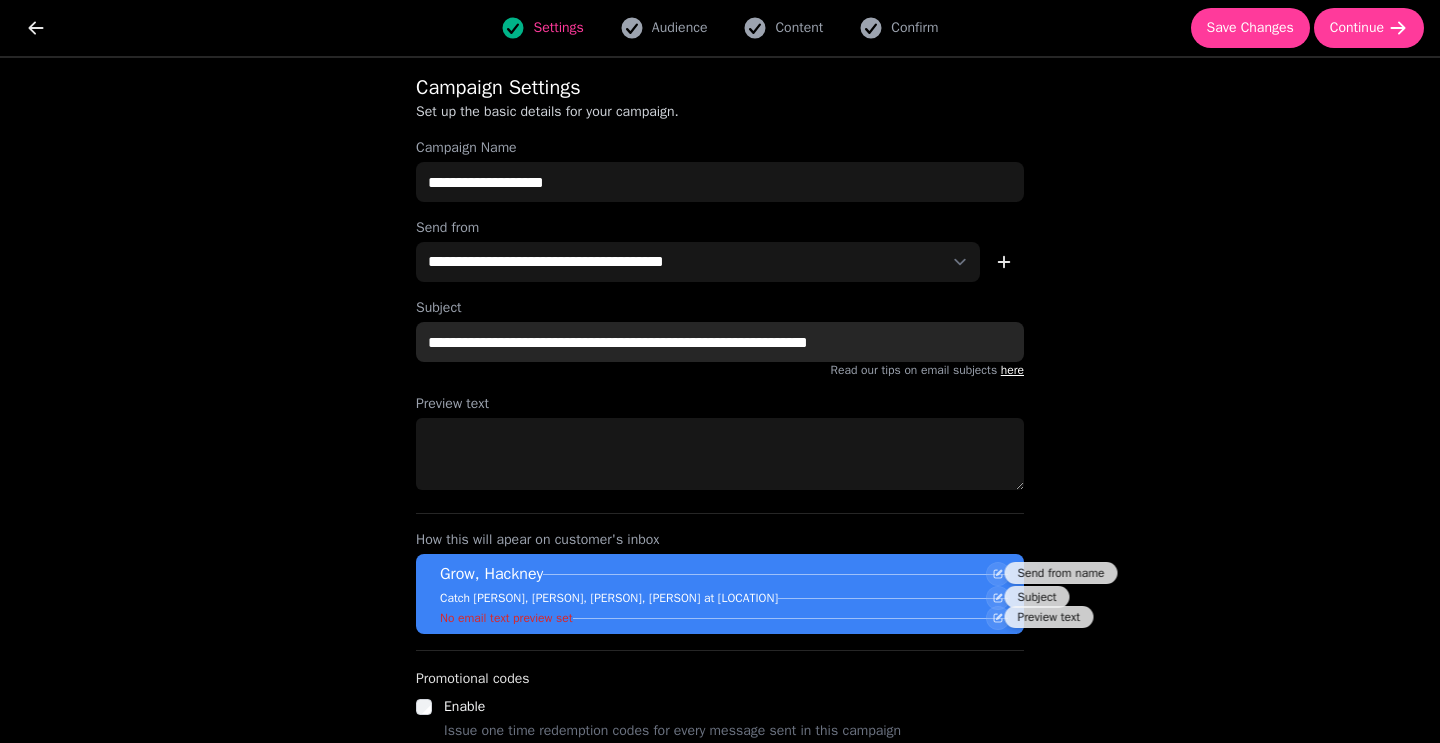 drag, startPoint x: 848, startPoint y: 345, endPoint x: 1024, endPoint y: 339, distance: 176.10225 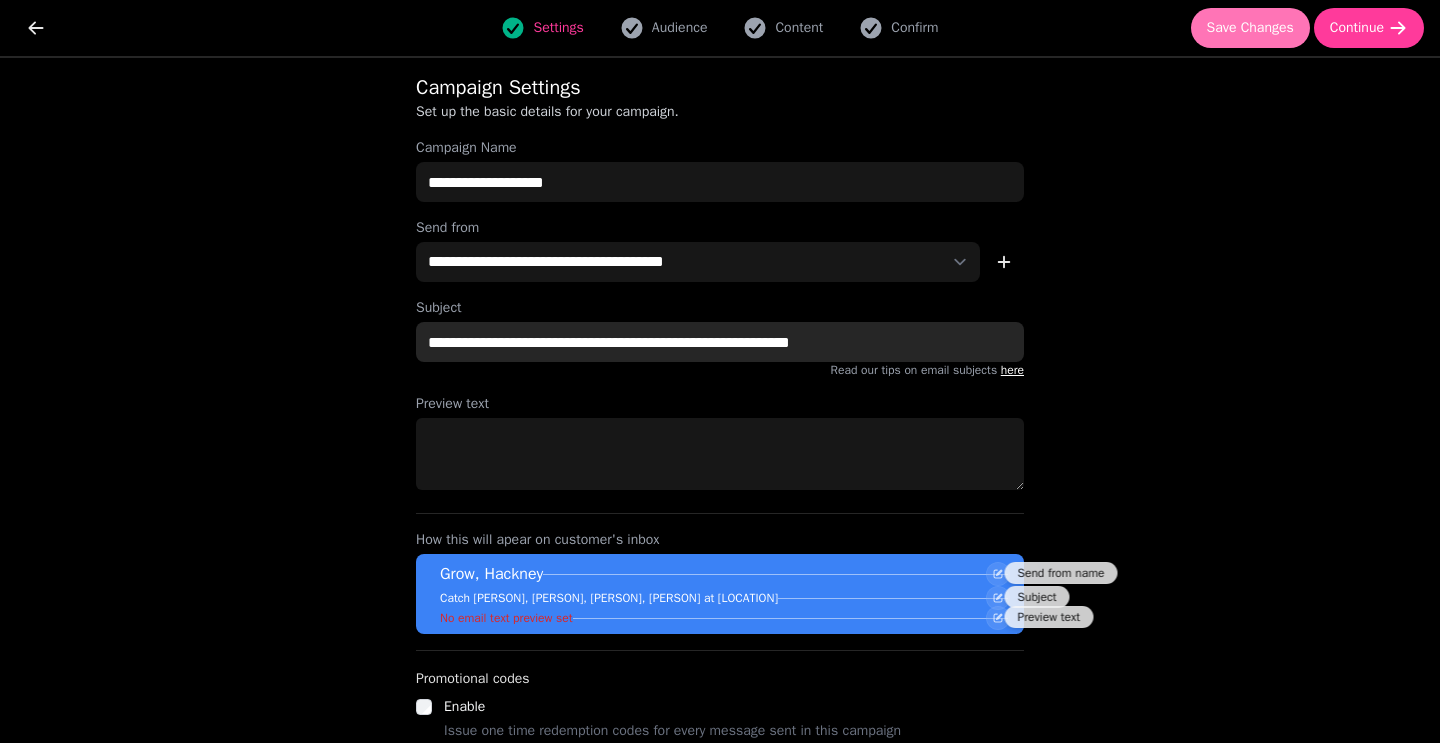 type on "**********" 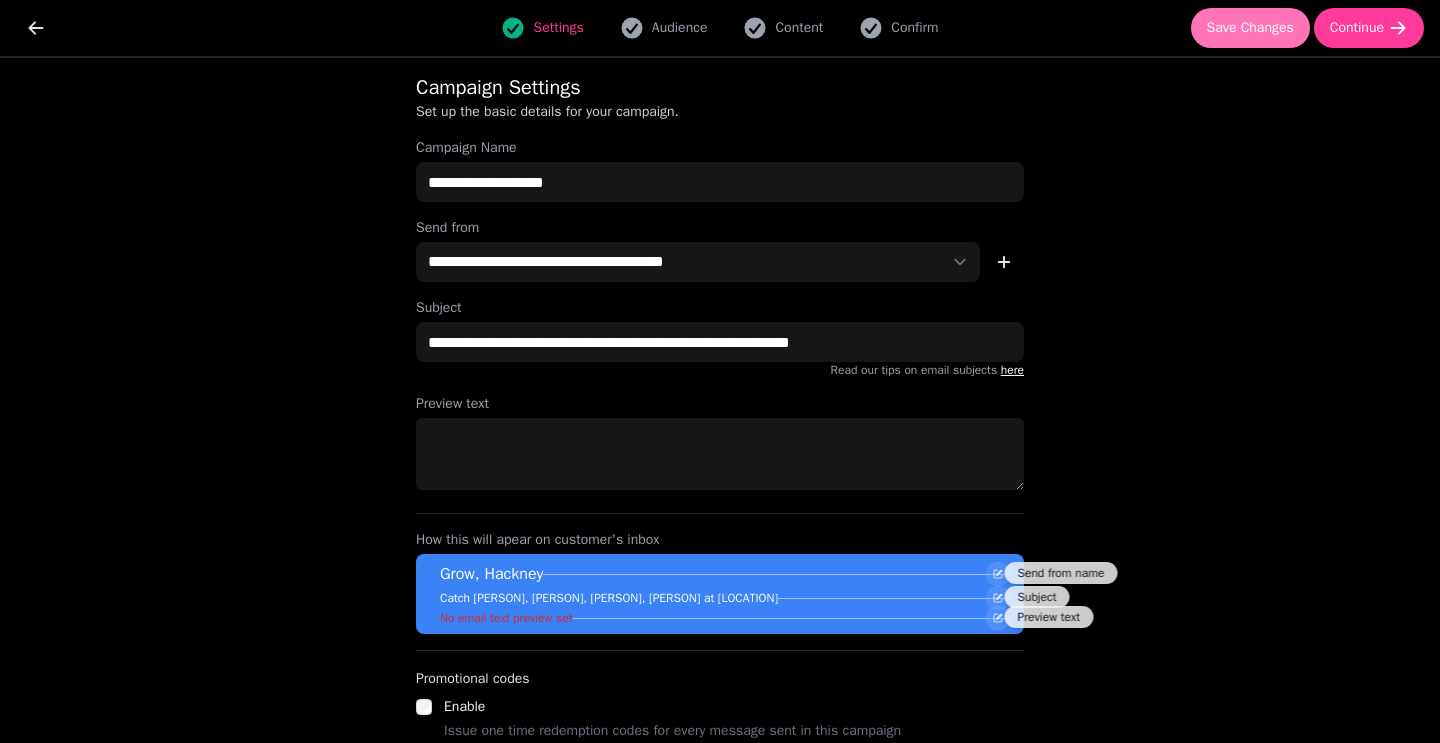 click on "Save Changes" at bounding box center (1250, 28) 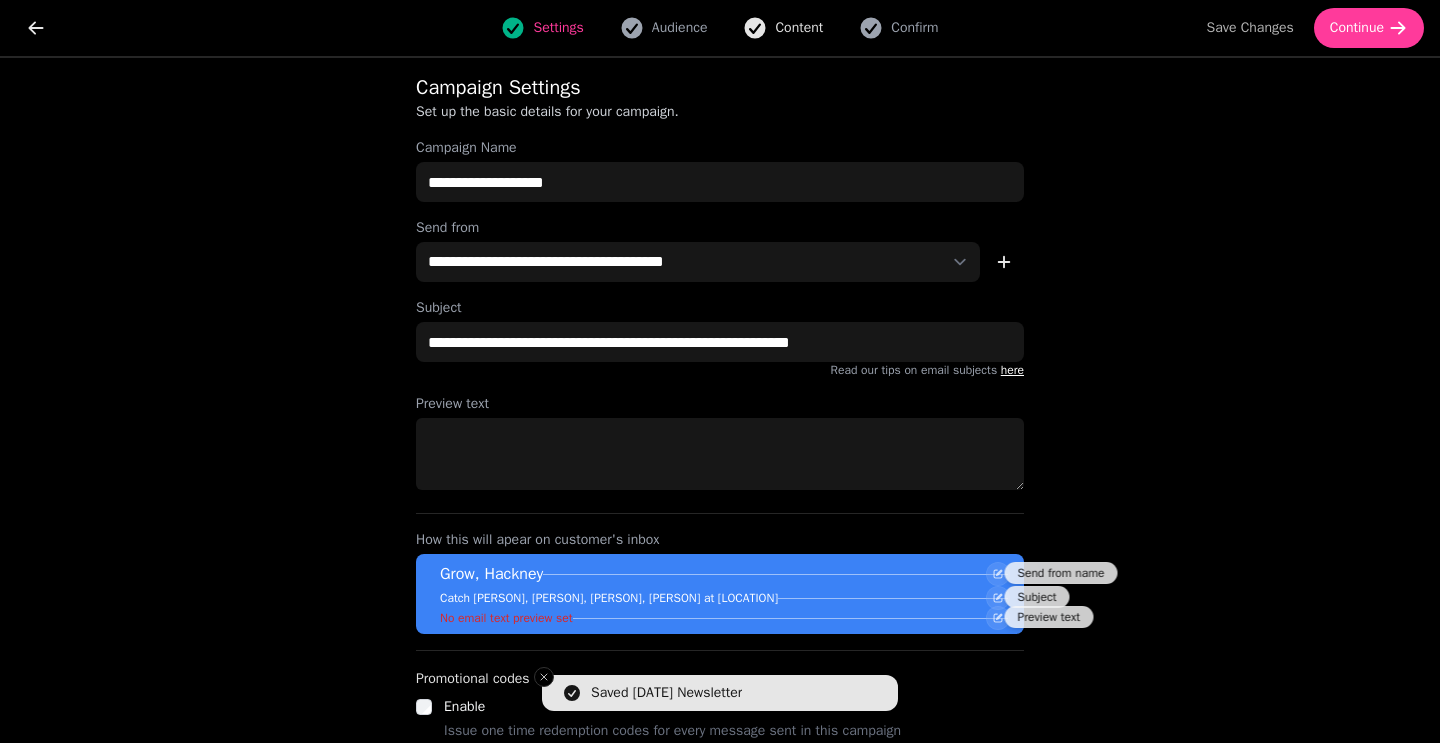 click on "Content" at bounding box center [799, 28] 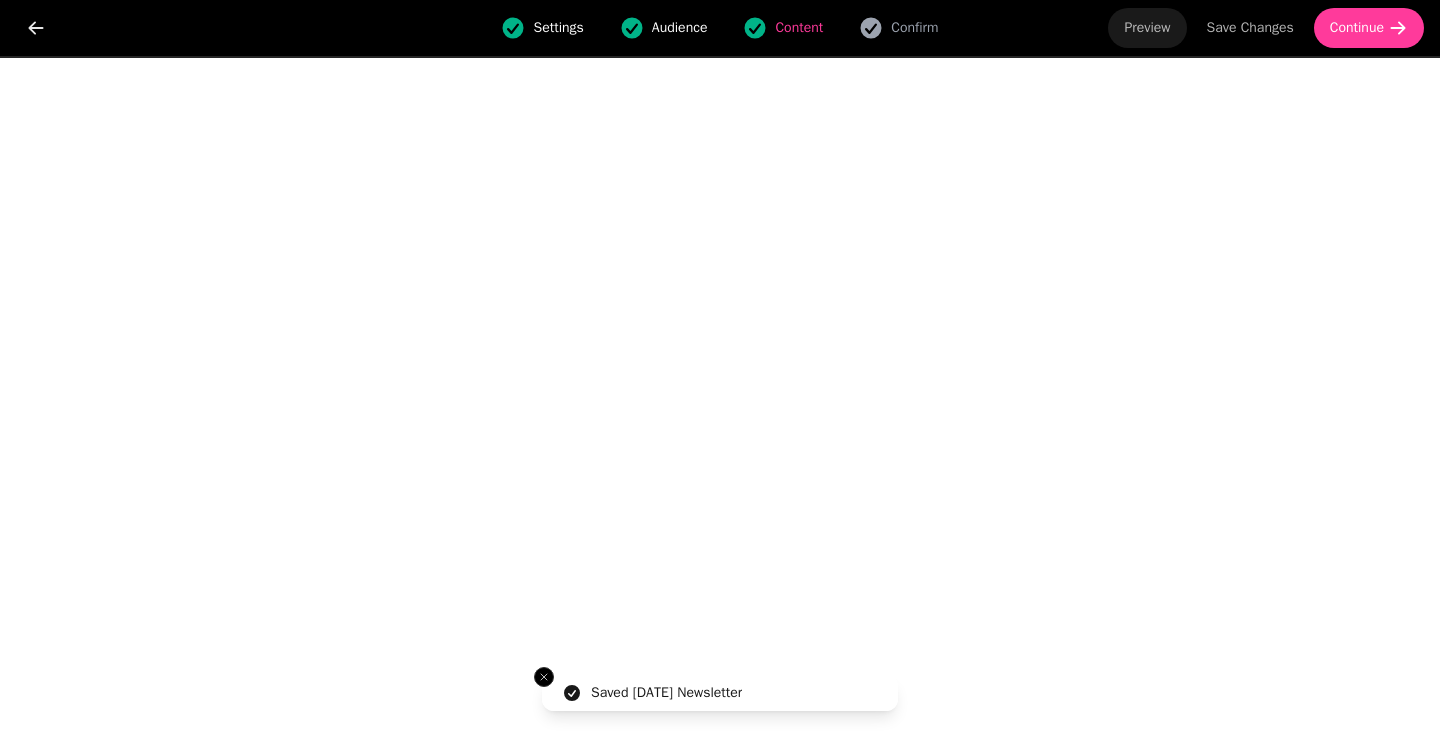 click on "Preview" at bounding box center [1147, 28] 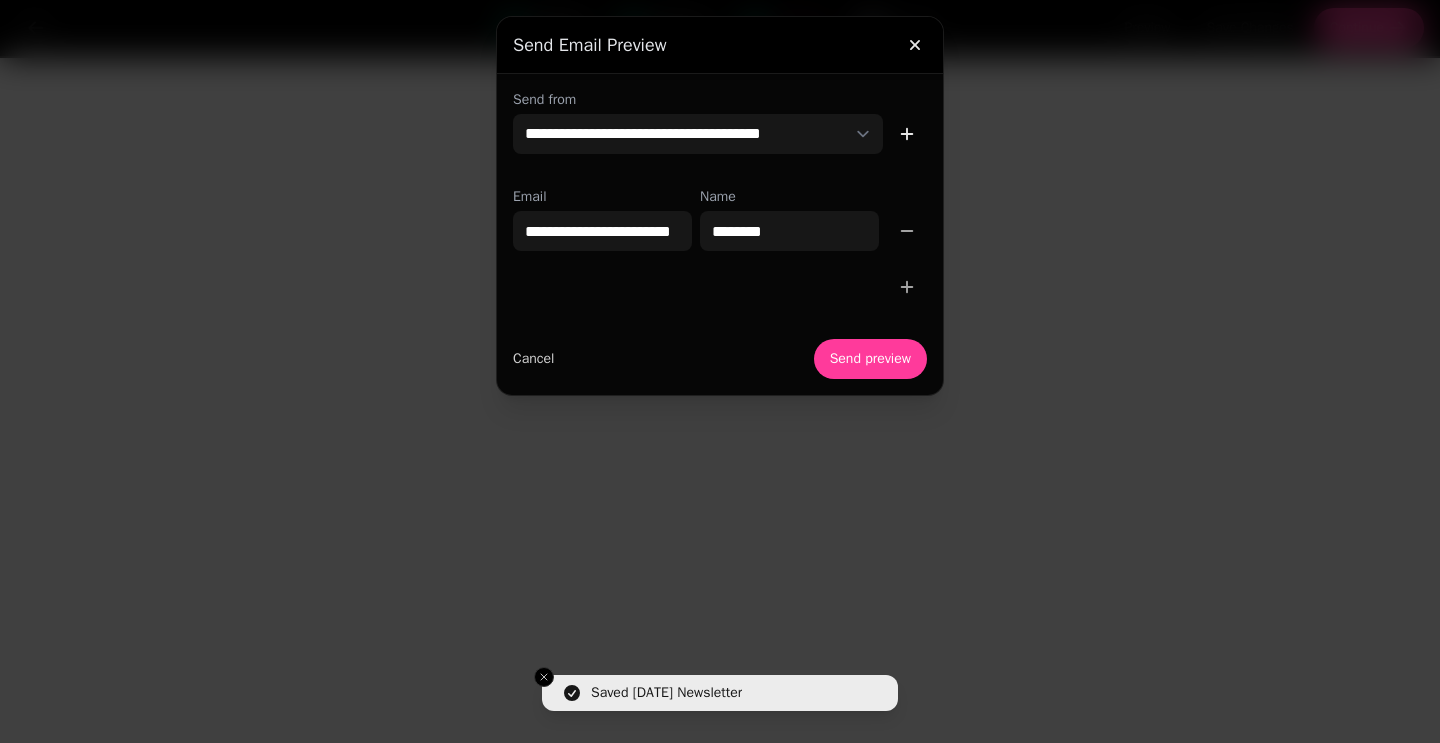 drag, startPoint x: 883, startPoint y: 356, endPoint x: 651, endPoint y: 266, distance: 248.84534 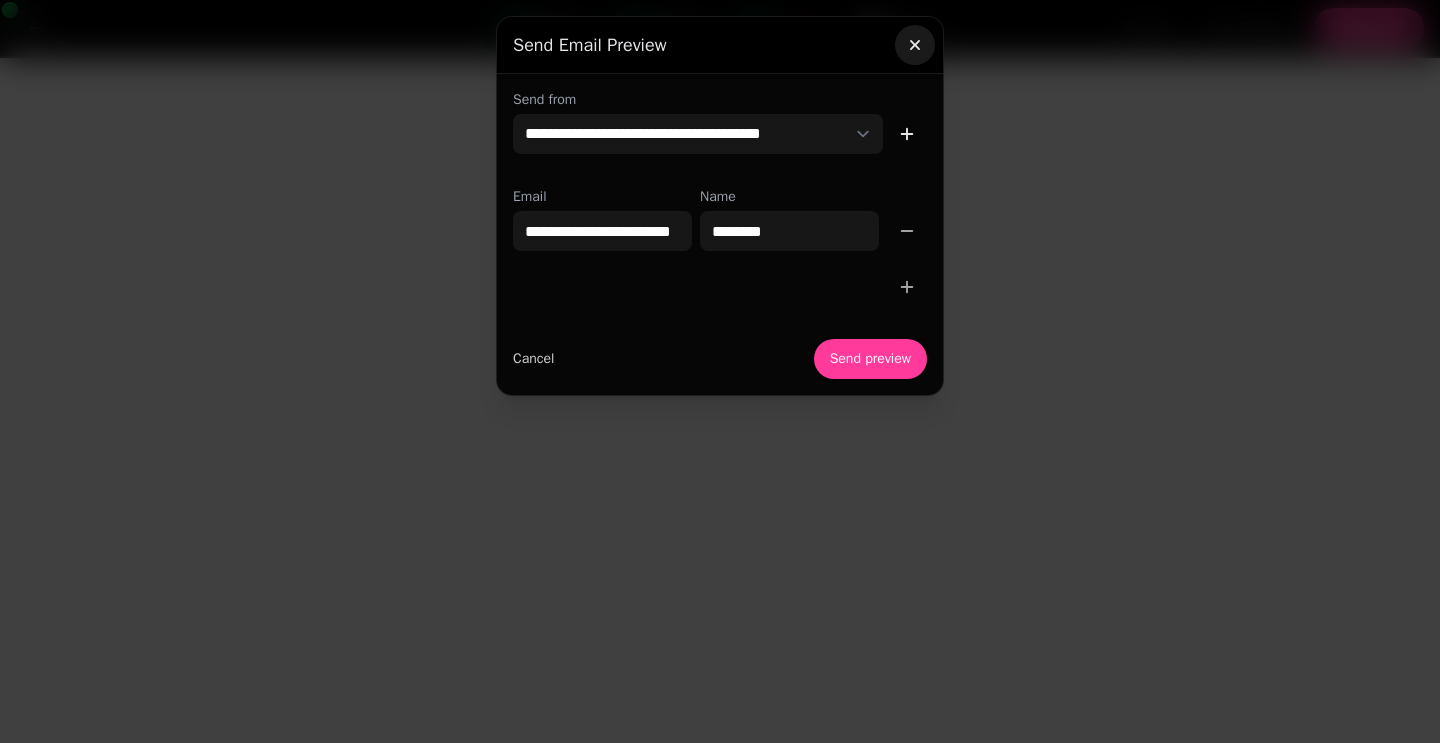 click at bounding box center [915, 45] 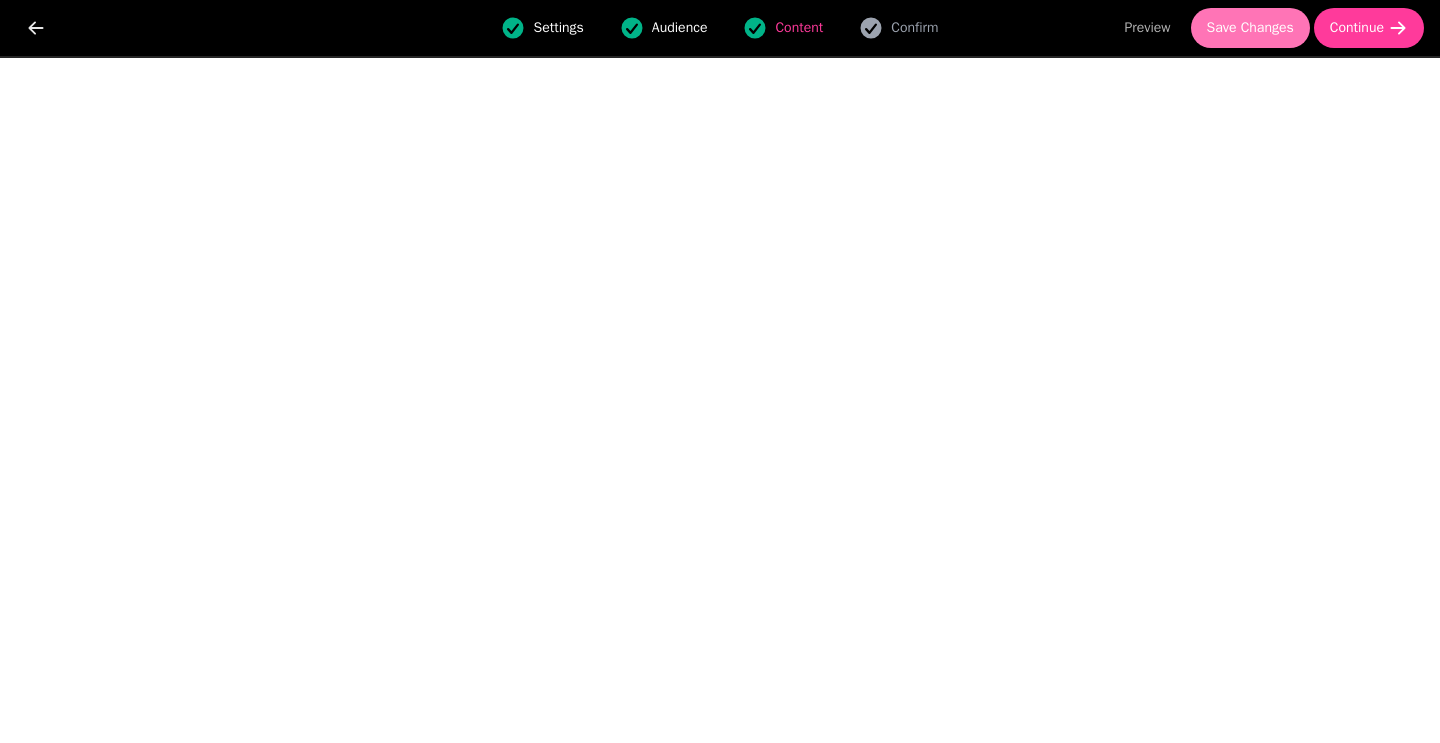 click on "Save Changes" at bounding box center [1250, 28] 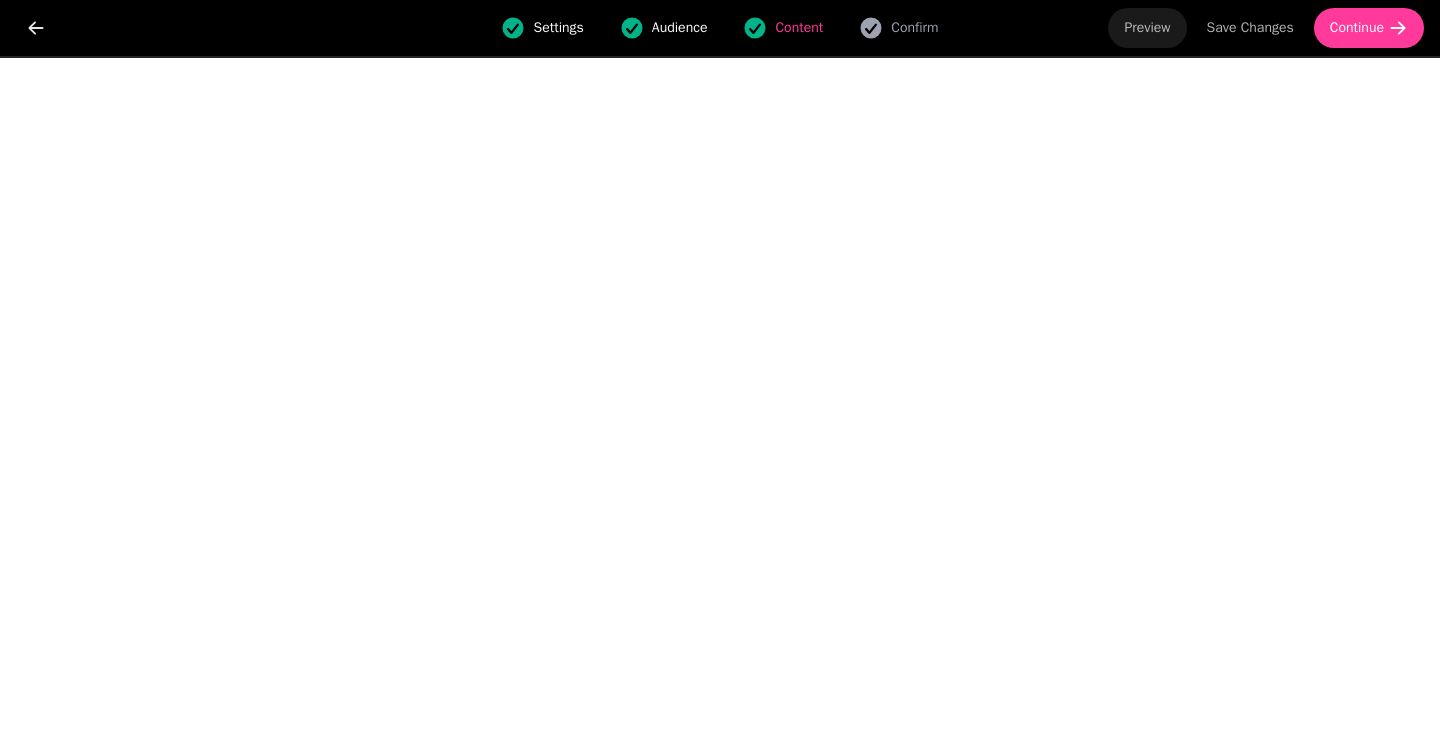 click on "Preview" at bounding box center [1147, 28] 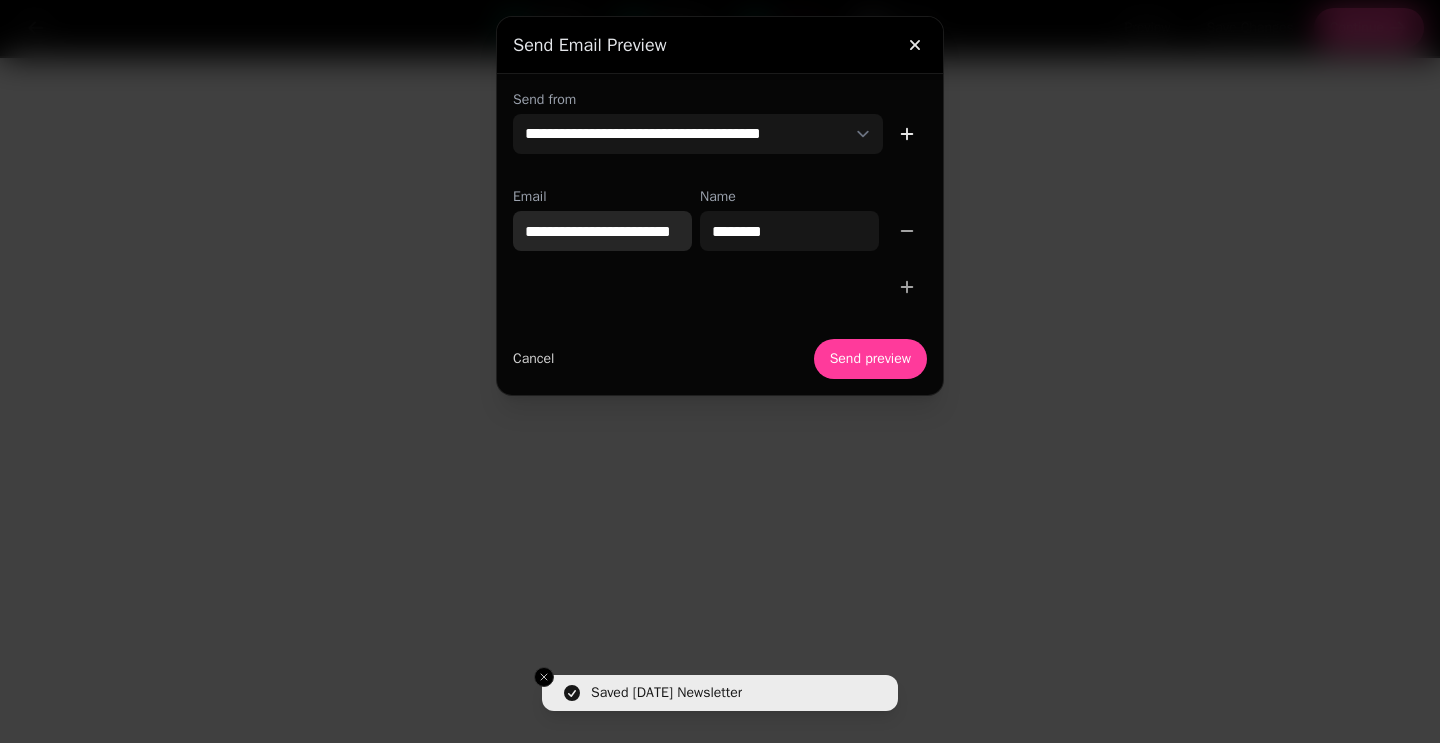 click on "**********" at bounding box center [602, 231] 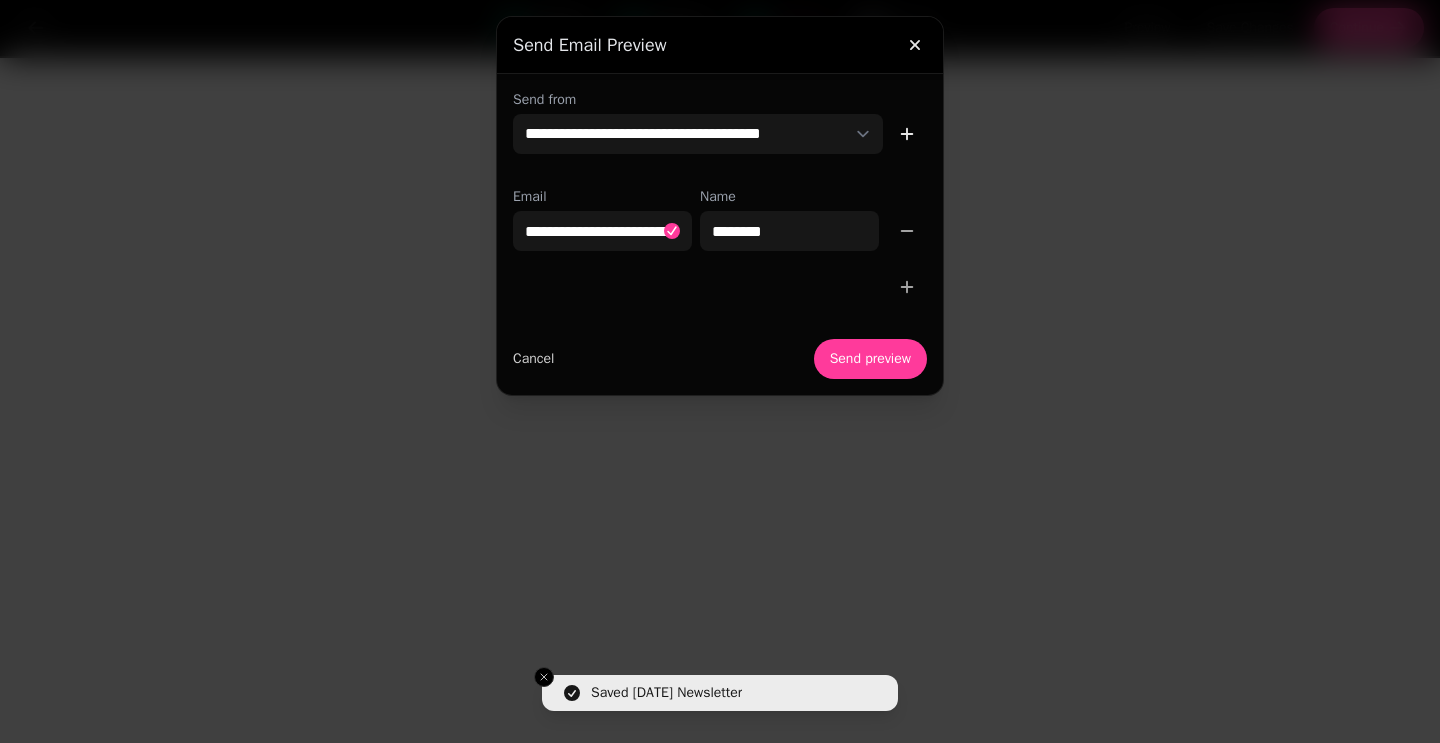 click 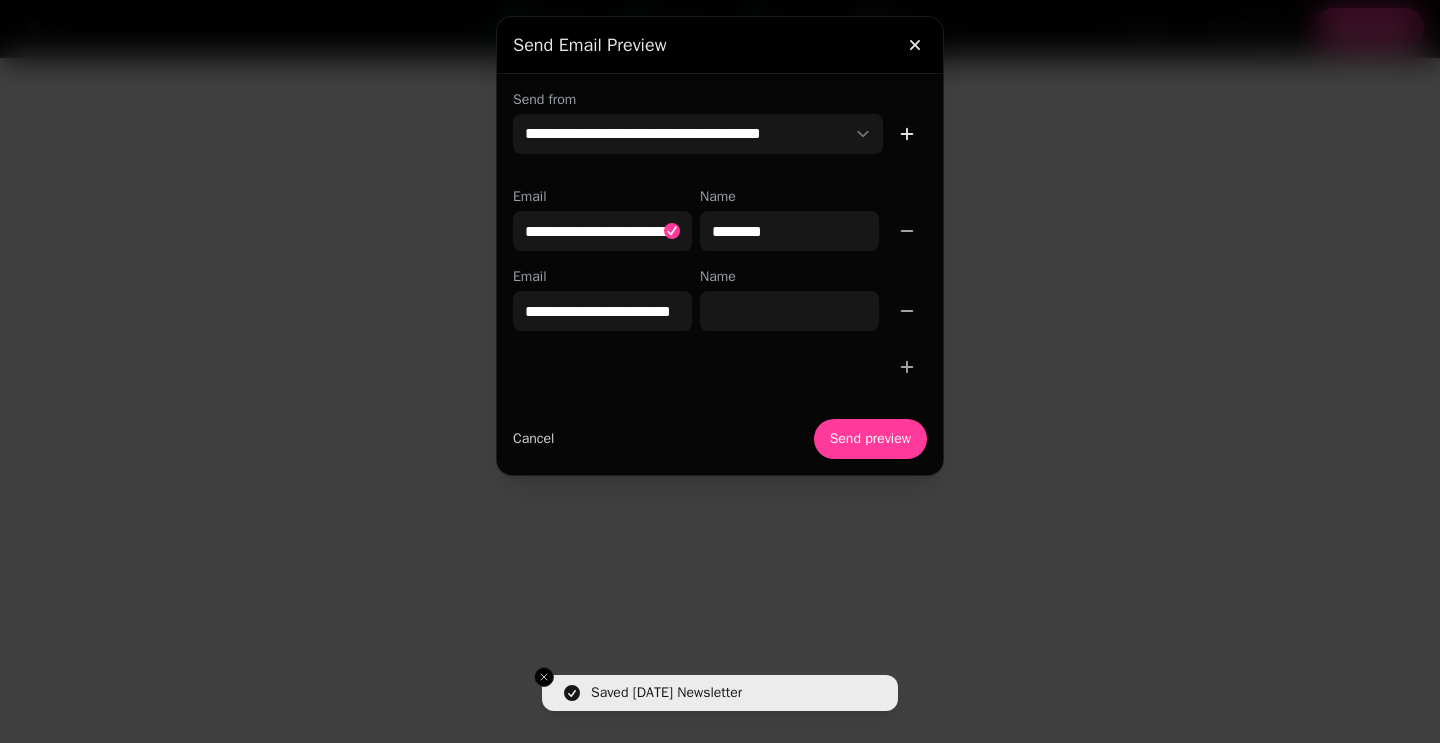 scroll, scrollTop: 0, scrollLeft: 48, axis: horizontal 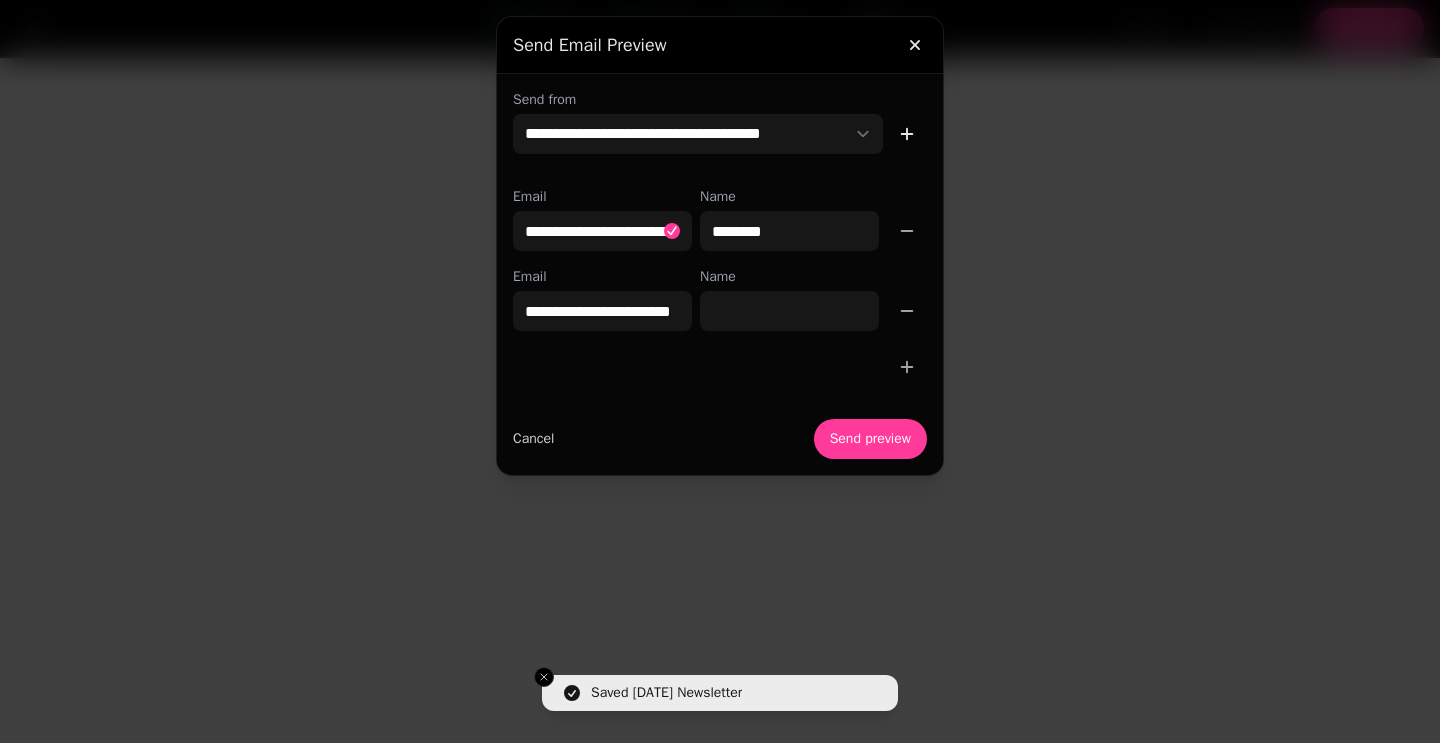 click on "**********" at bounding box center [602, 311] 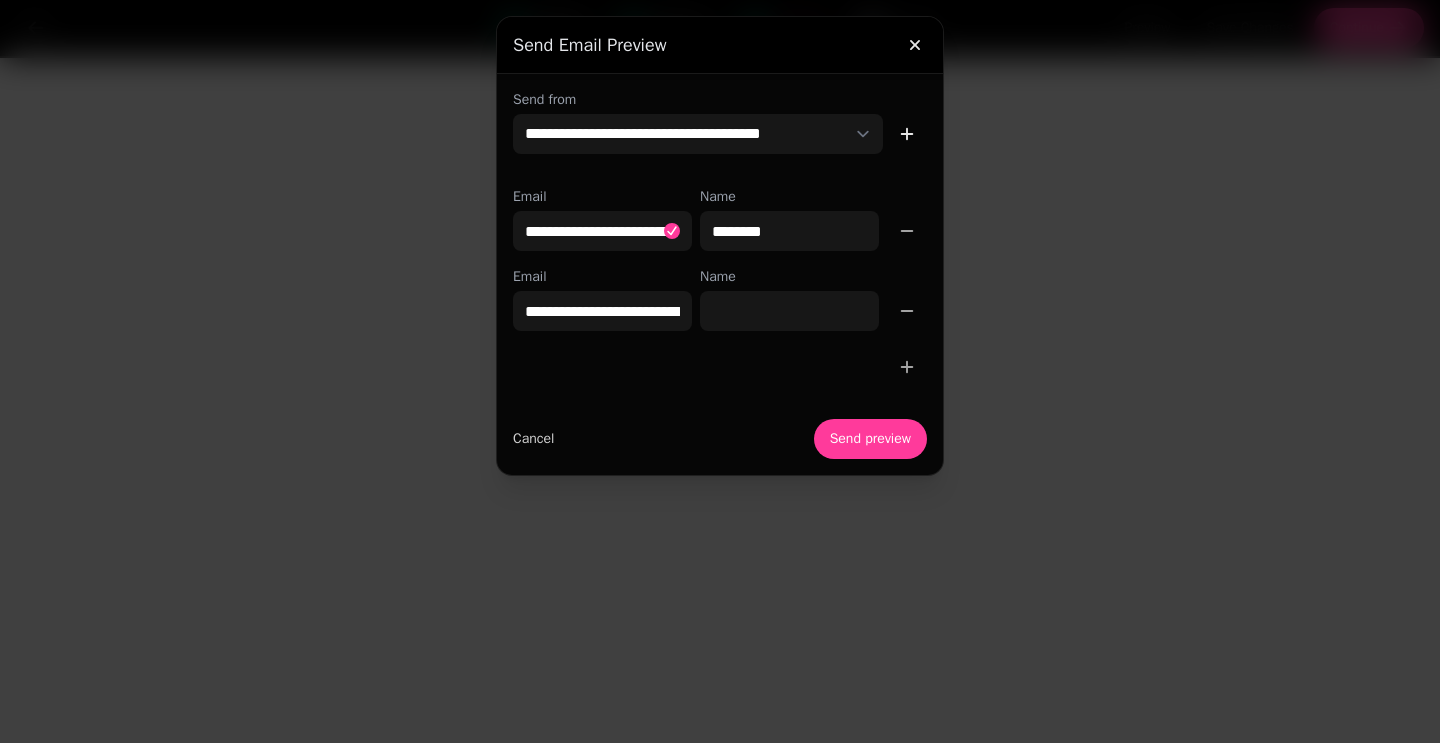 click on "**********" at bounding box center [602, 311] 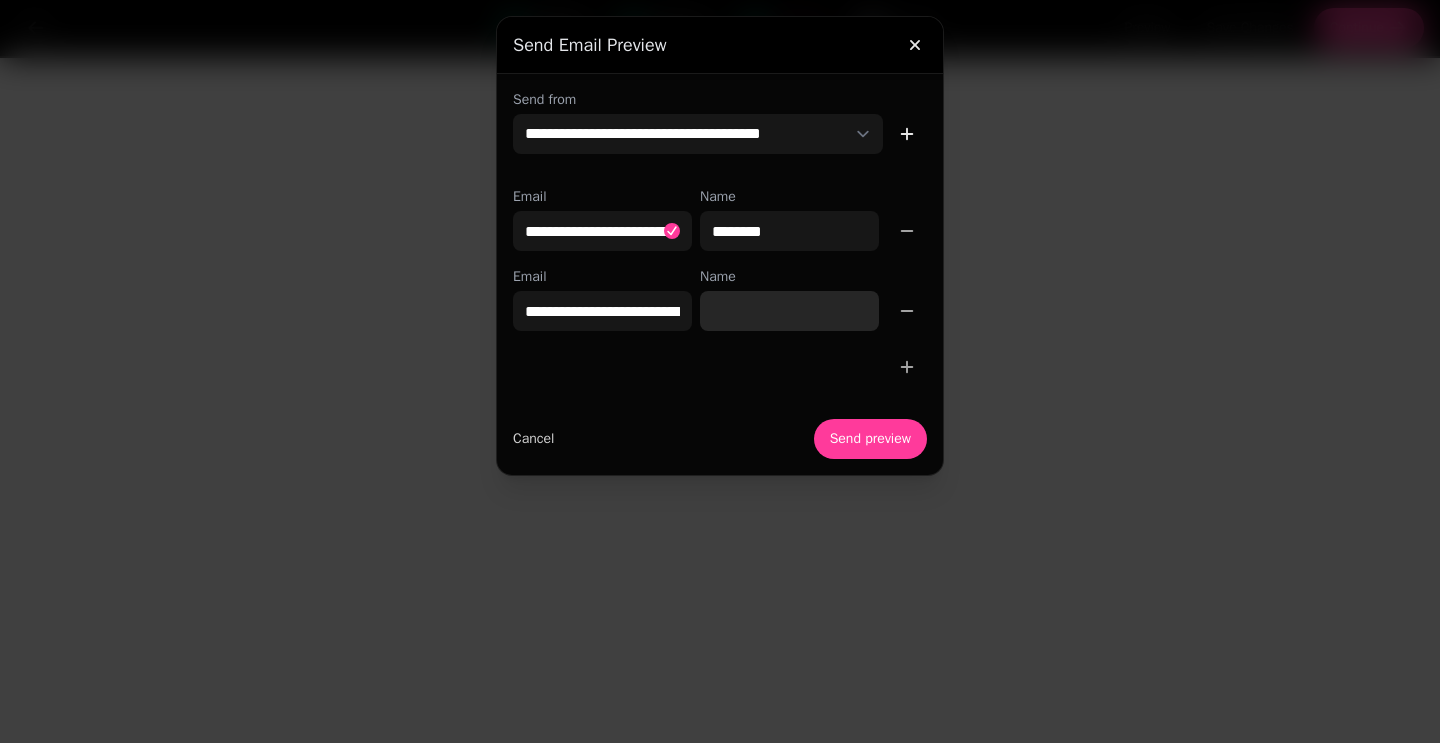 click on "Name" at bounding box center [789, 311] 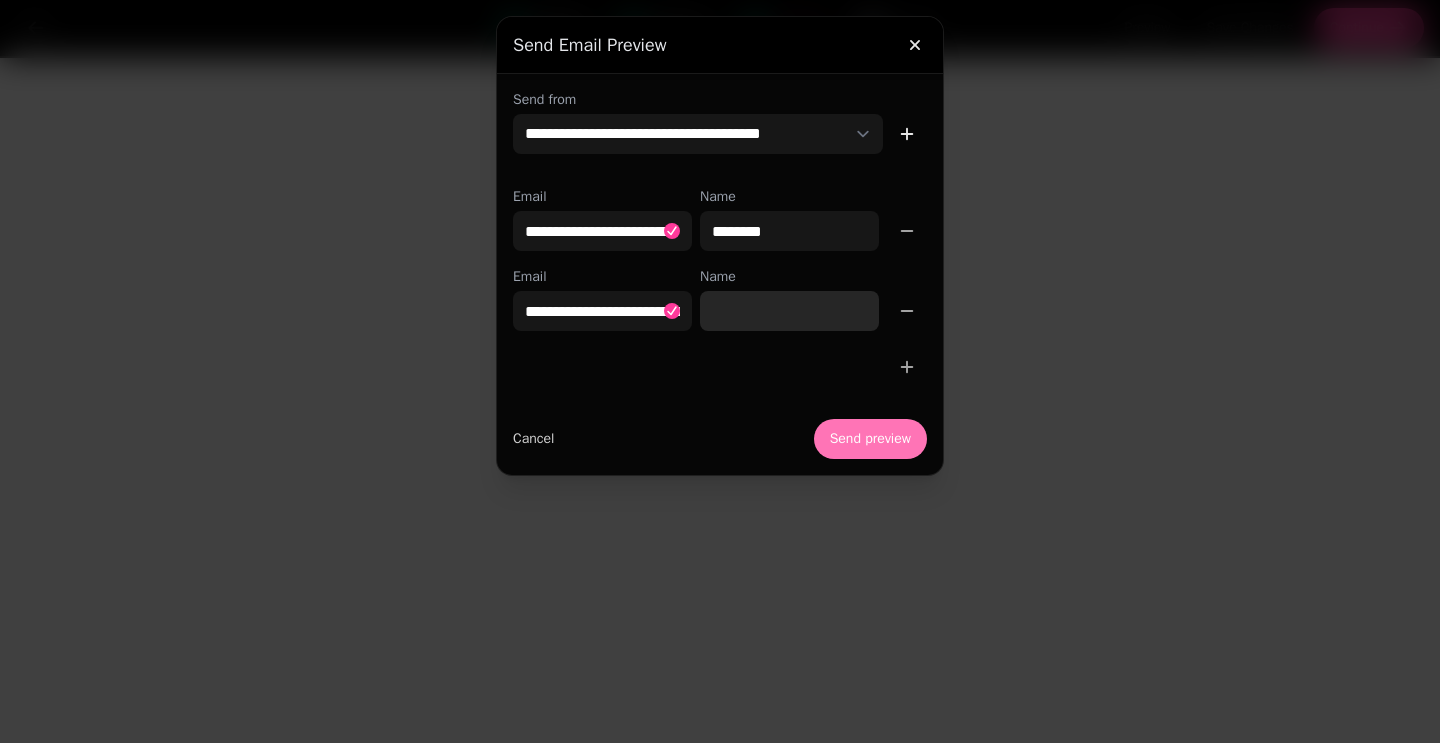 paste on "********" 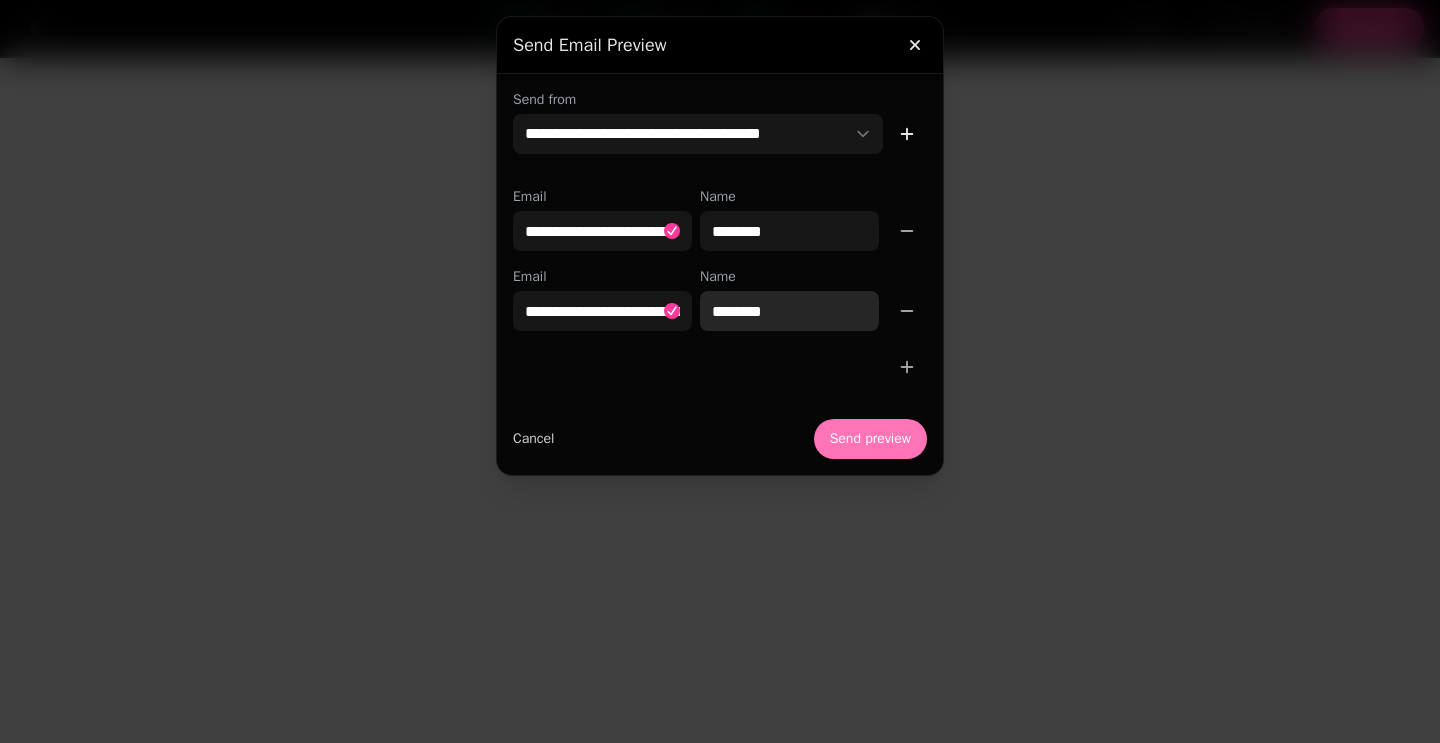 type on "********" 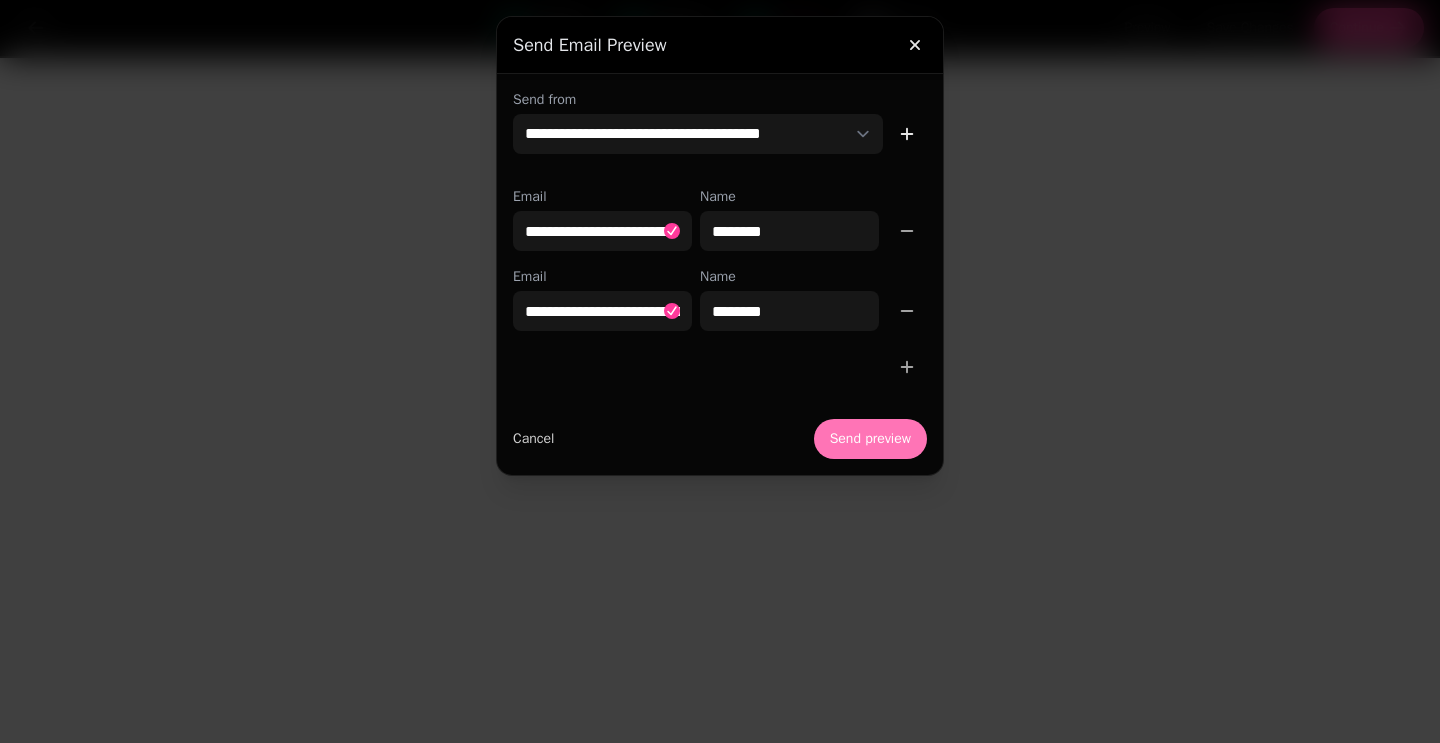 click on "Send preview" at bounding box center [870, 439] 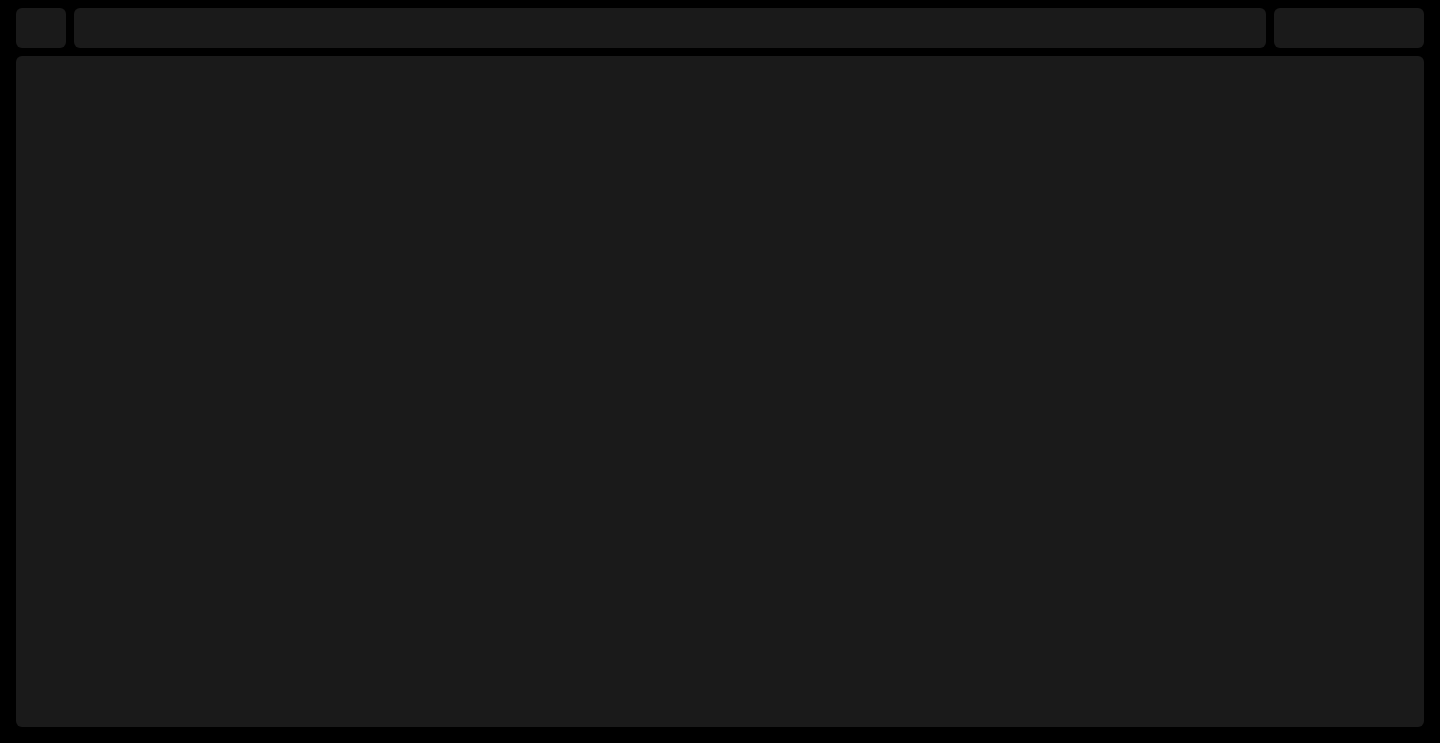 scroll, scrollTop: 0, scrollLeft: 0, axis: both 